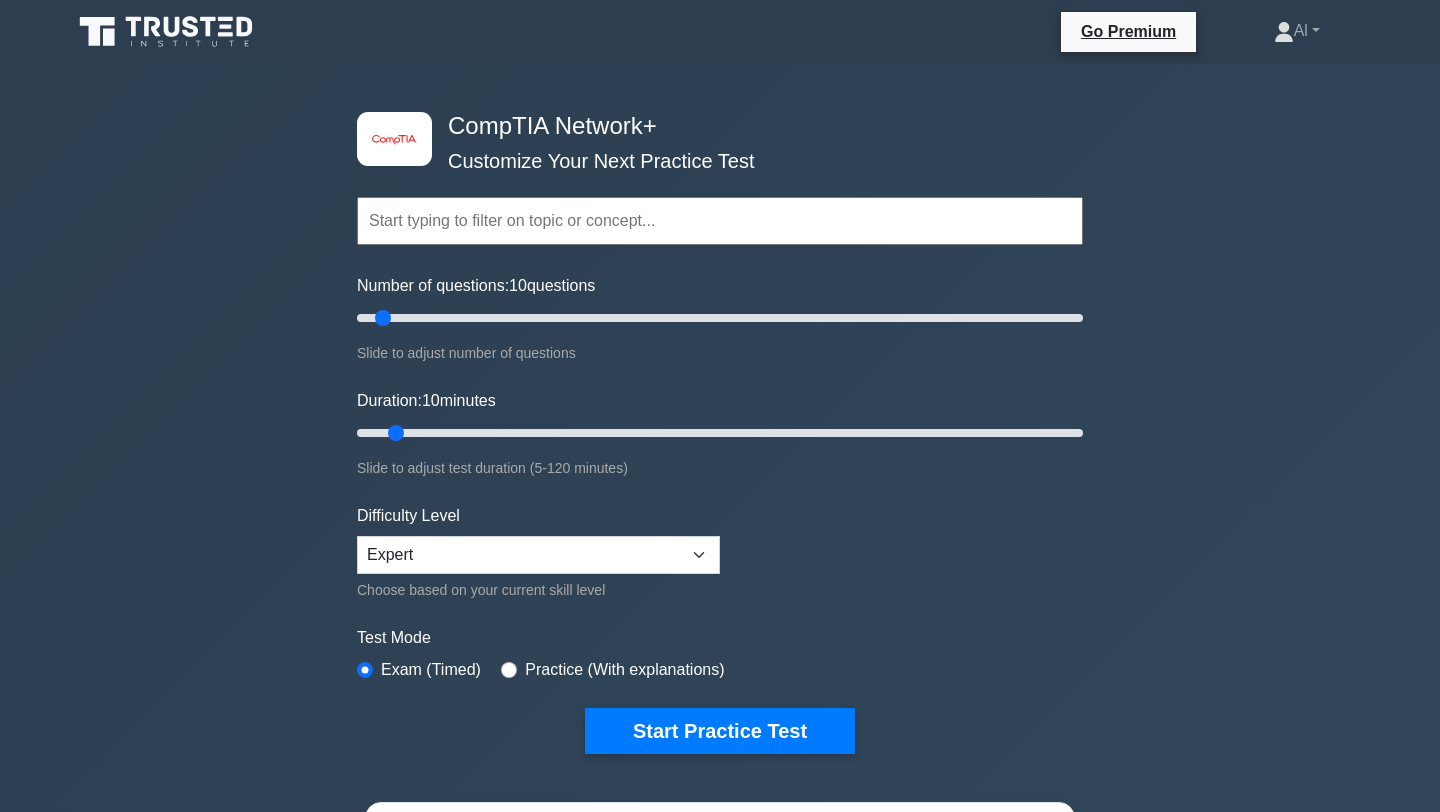 scroll, scrollTop: 4475, scrollLeft: 0, axis: vertical 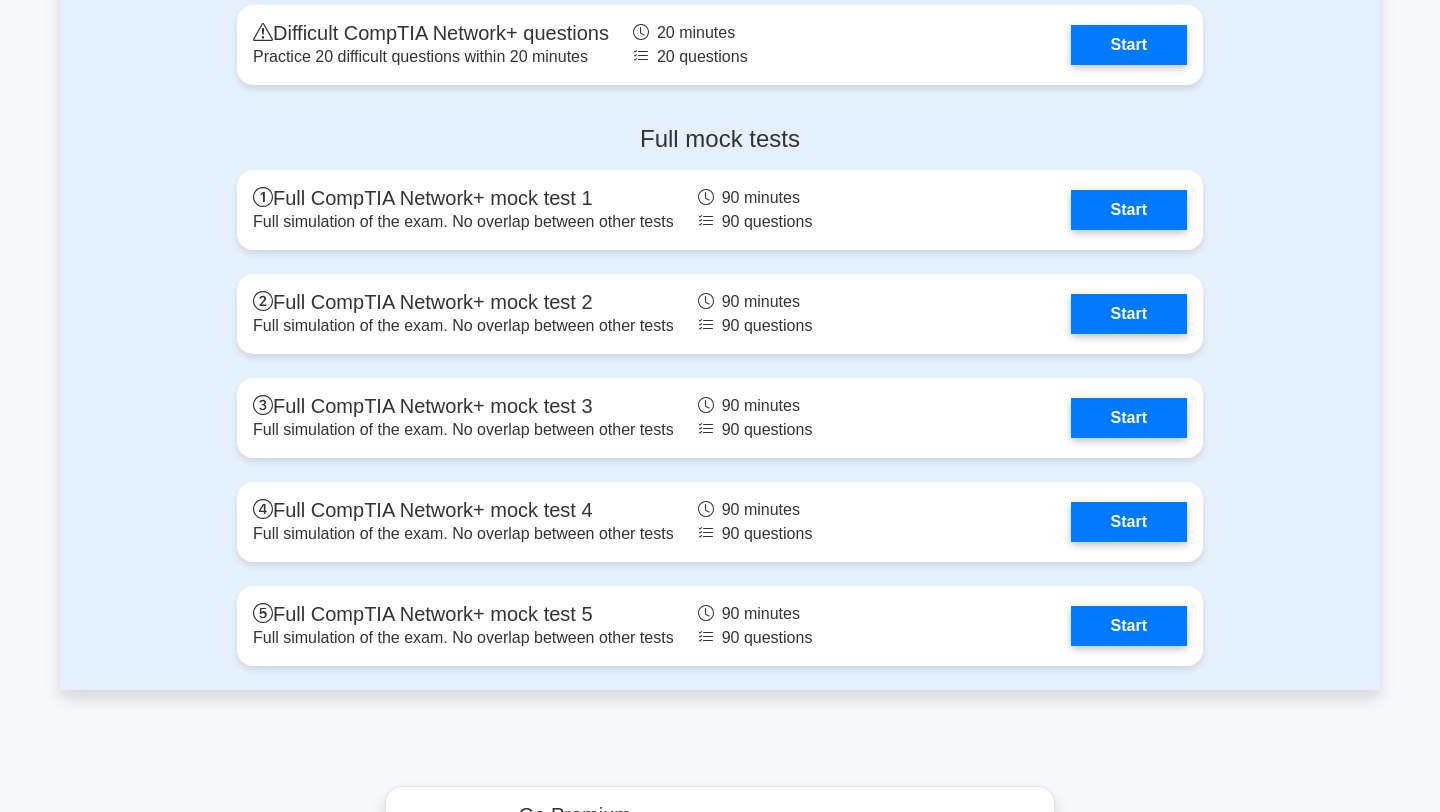 click on "Full mock tests
Full CompTIA Network+ mock test 1
Full simulation of the exam. No overlap between other tests
90 minutes
90 questions
Start" at bounding box center (720, 399) 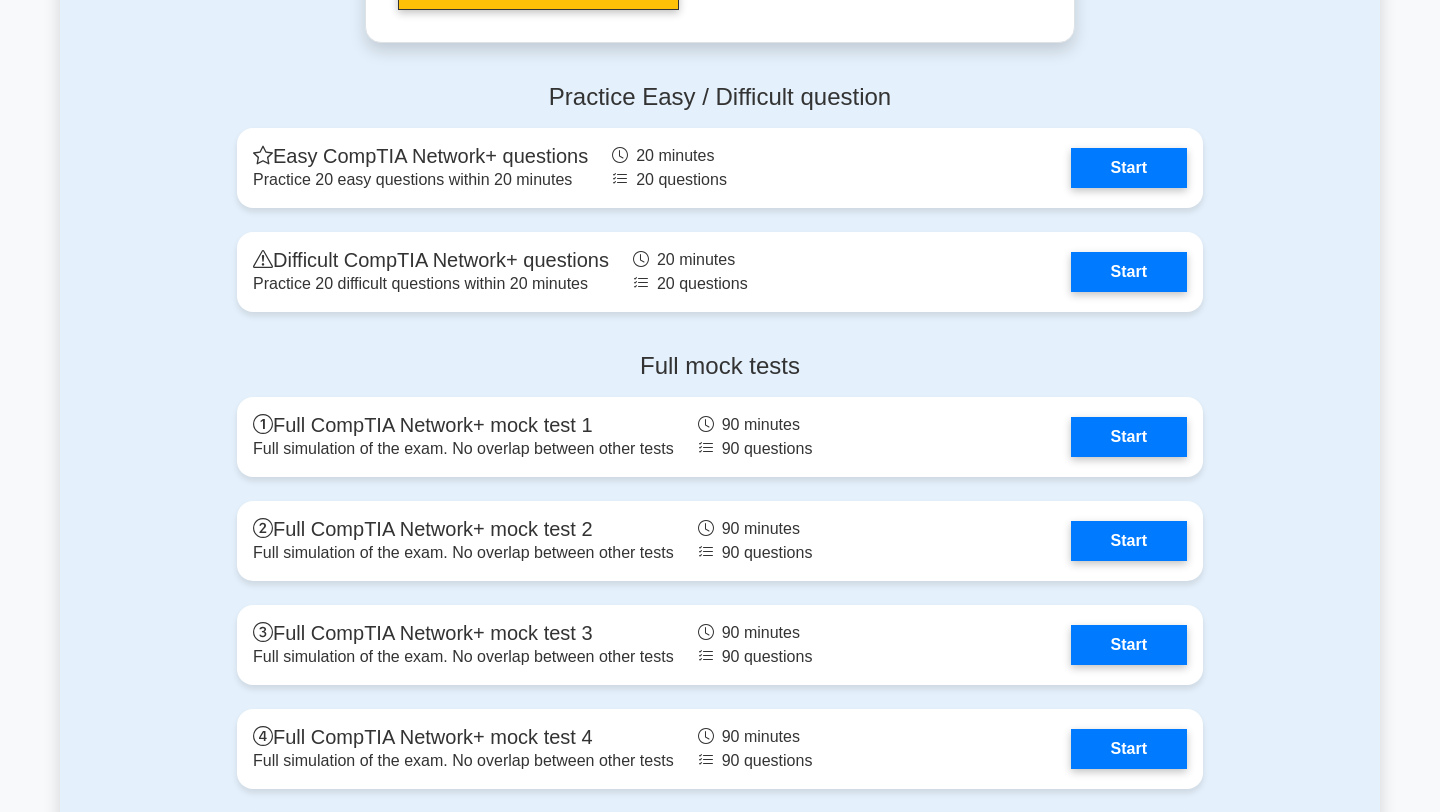 scroll, scrollTop: 4213, scrollLeft: 0, axis: vertical 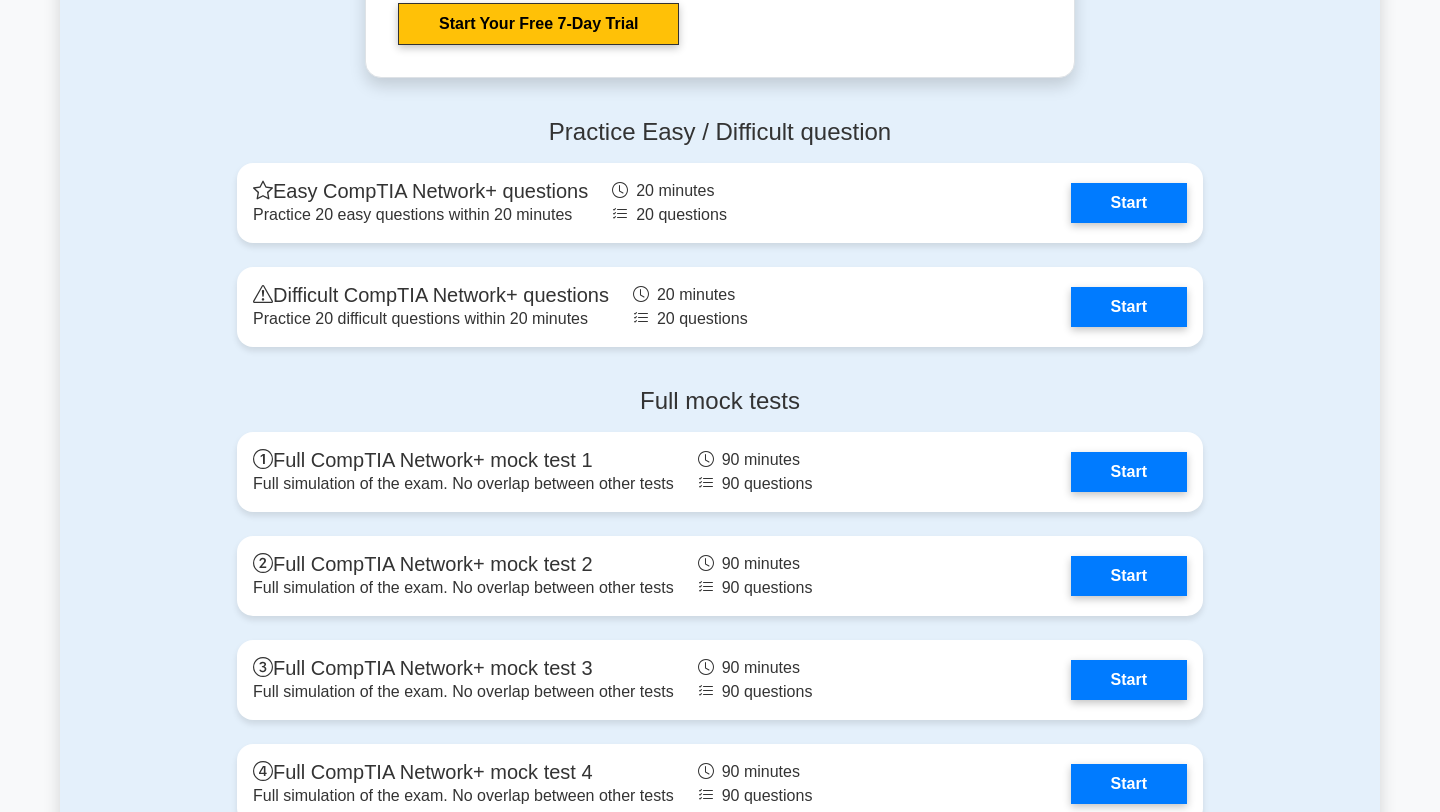 click on "Practice Easy / Difficult question
Easy CompTIA Network+ questions
Practice 20 easy questions within 20 minutes
20 minutes
20 questions
Start
Difficult CompTIA Network+ questions
Practice 20 difficult questions within 20 minutes
20 minutes
20 questions Start" at bounding box center [720, 236] 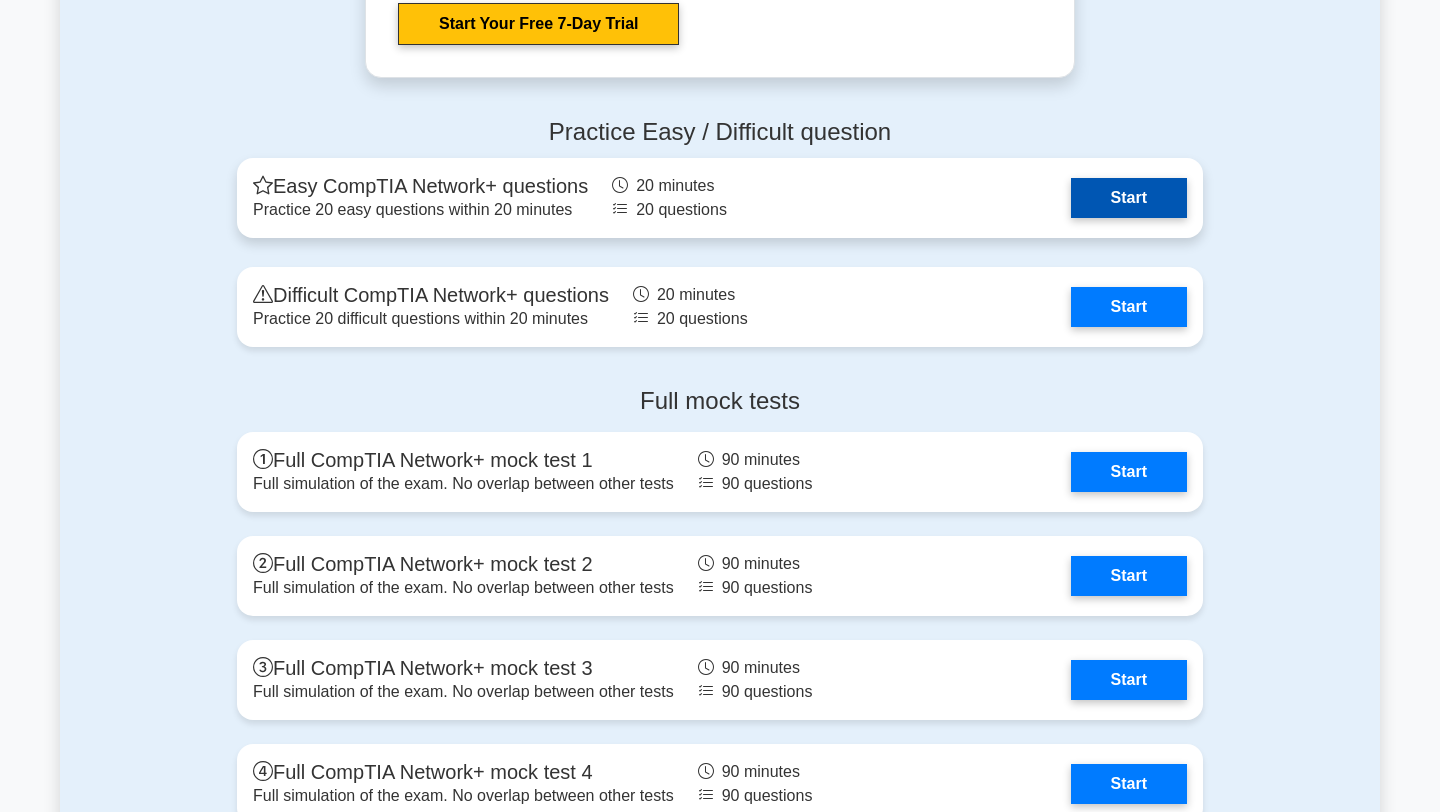 click on "Start" at bounding box center (1129, 198) 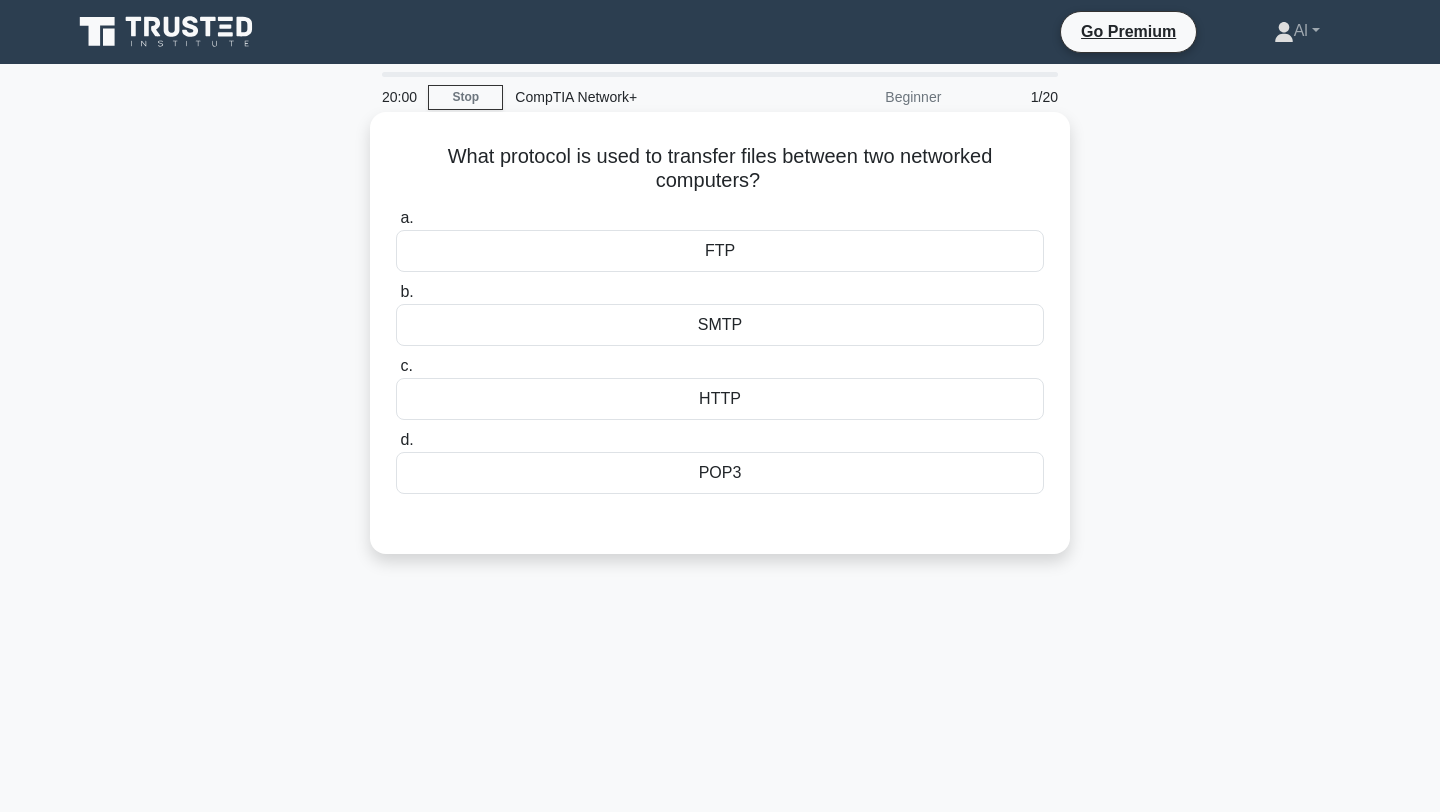 scroll, scrollTop: 0, scrollLeft: 0, axis: both 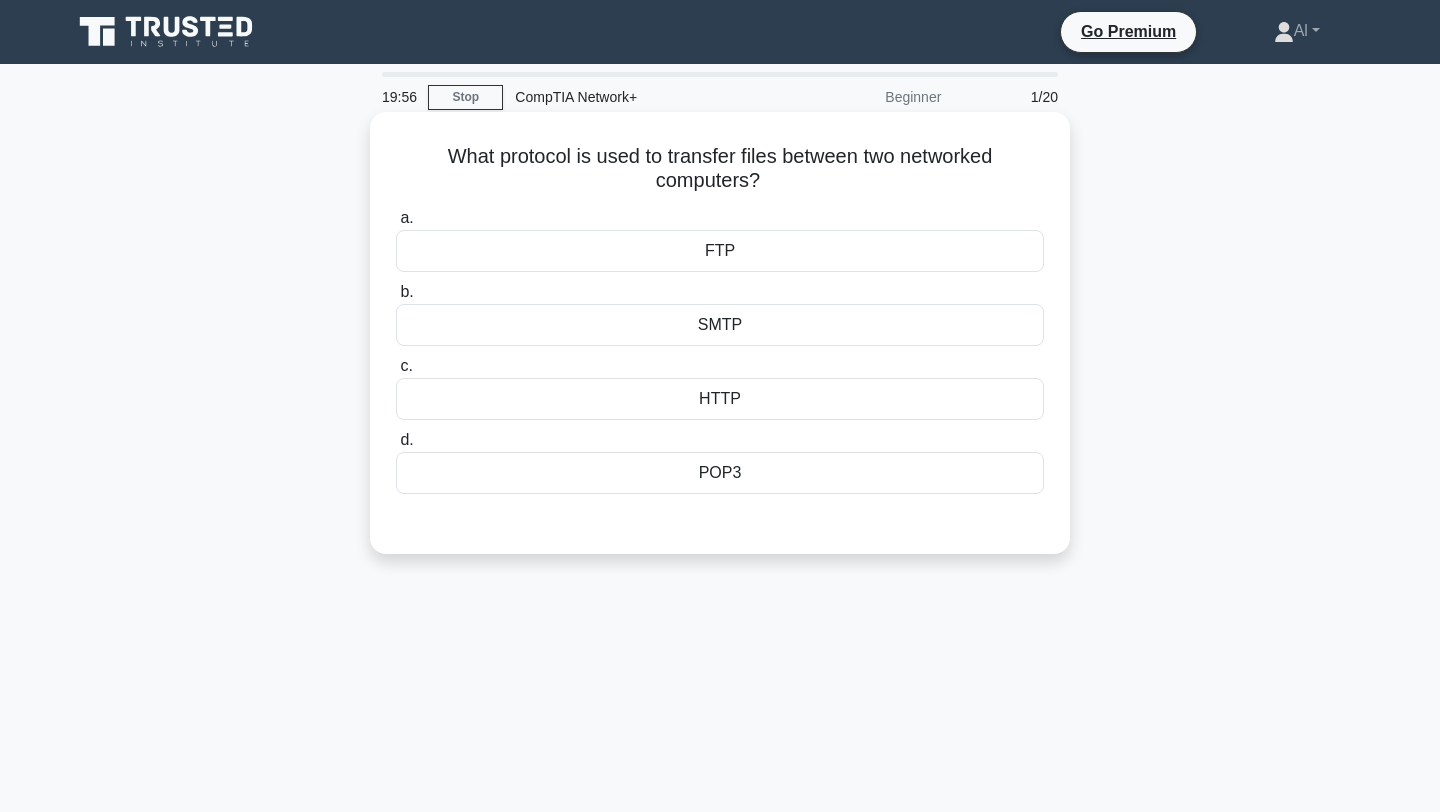click on "FTP" at bounding box center (720, 251) 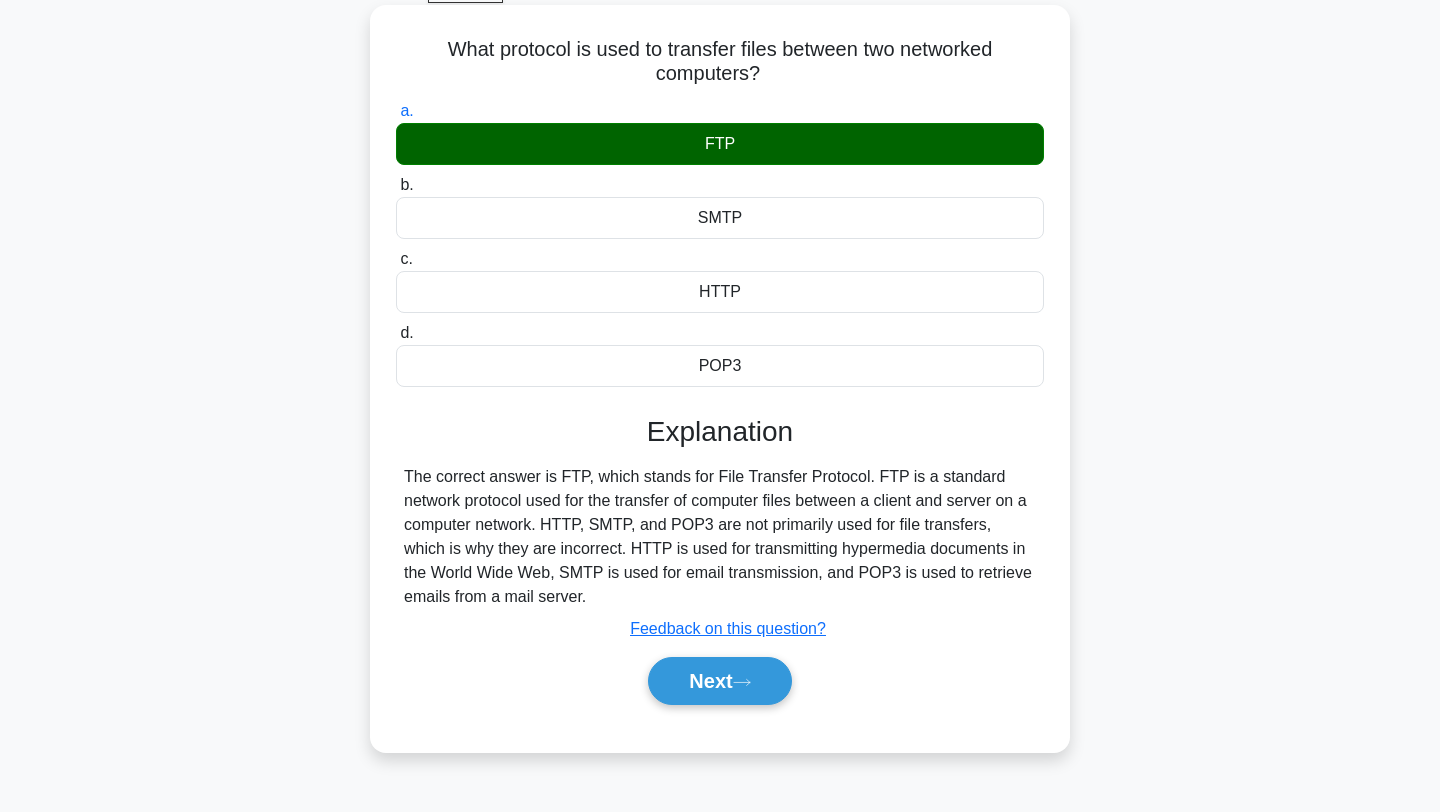 scroll, scrollTop: 126, scrollLeft: 0, axis: vertical 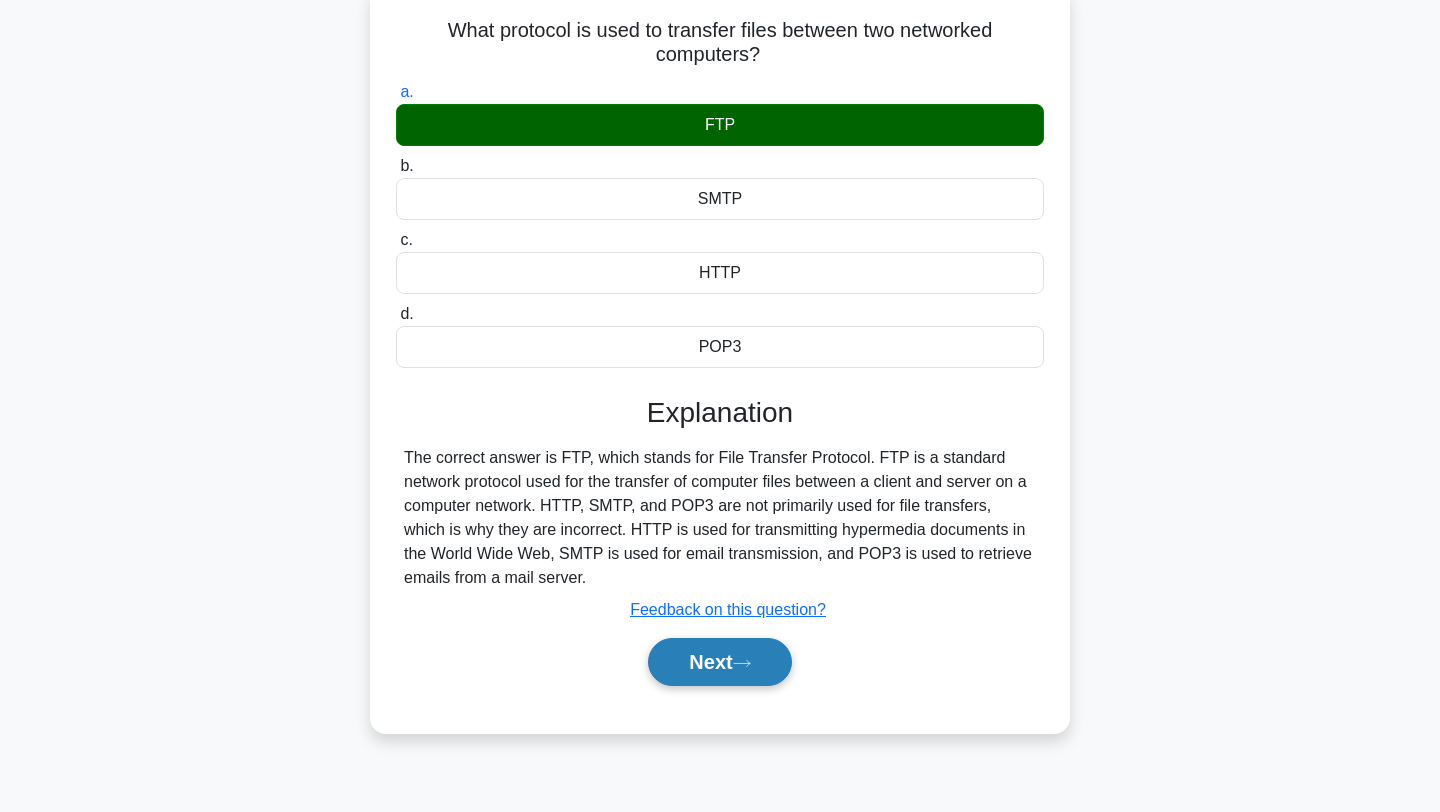 click on "Next" at bounding box center (719, 662) 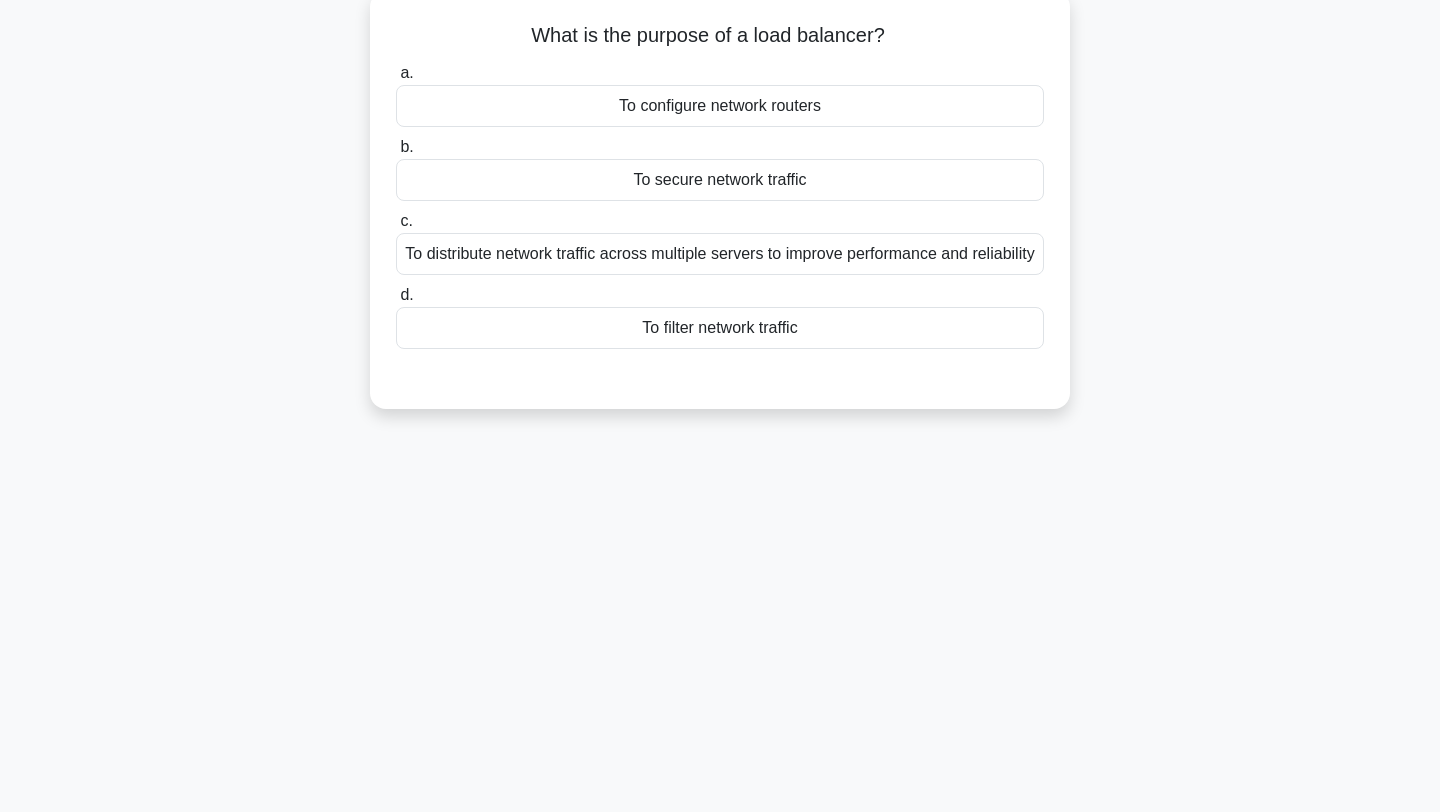 scroll, scrollTop: 78, scrollLeft: 0, axis: vertical 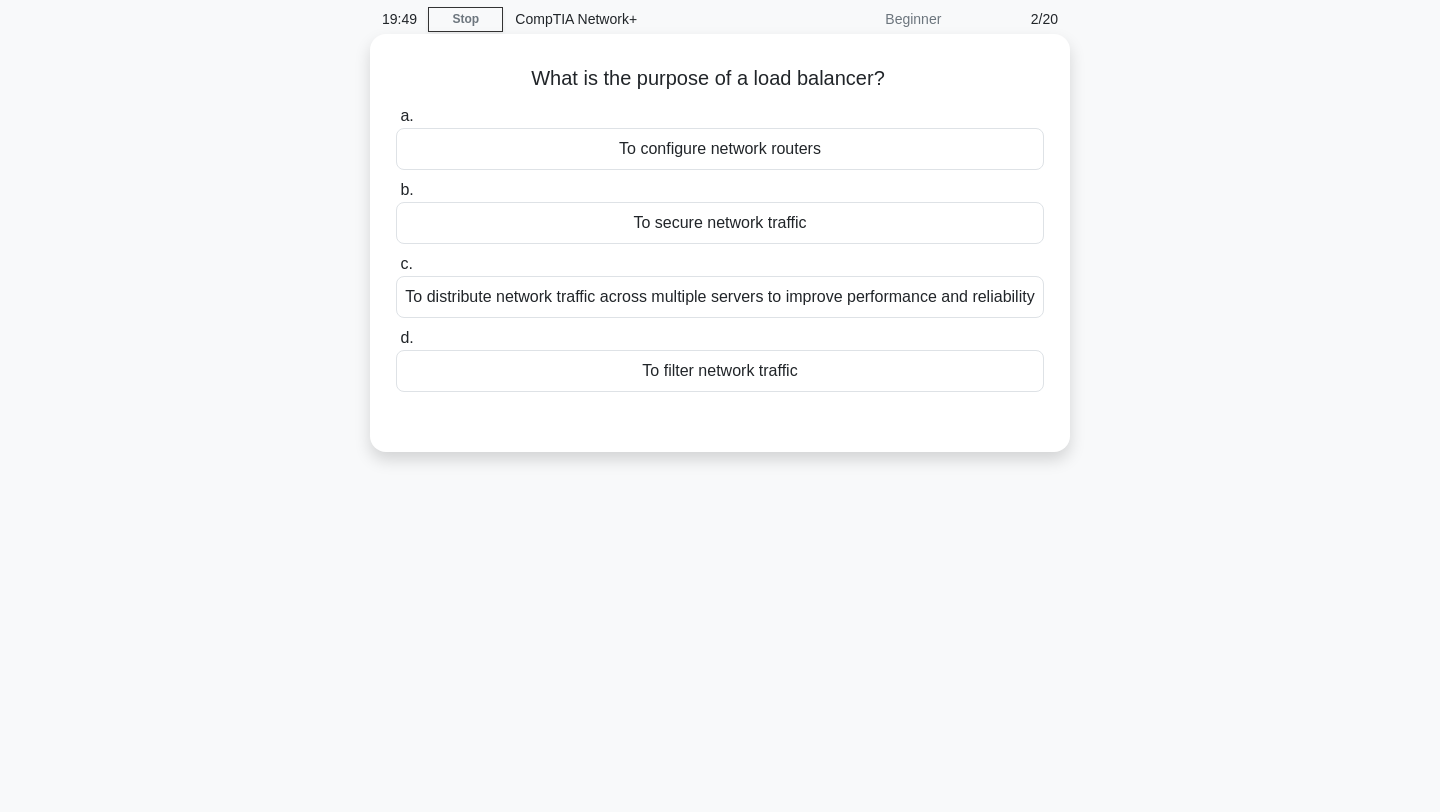 click on "To distribute network traffic across multiple servers to improve performance and reliability" at bounding box center [720, 297] 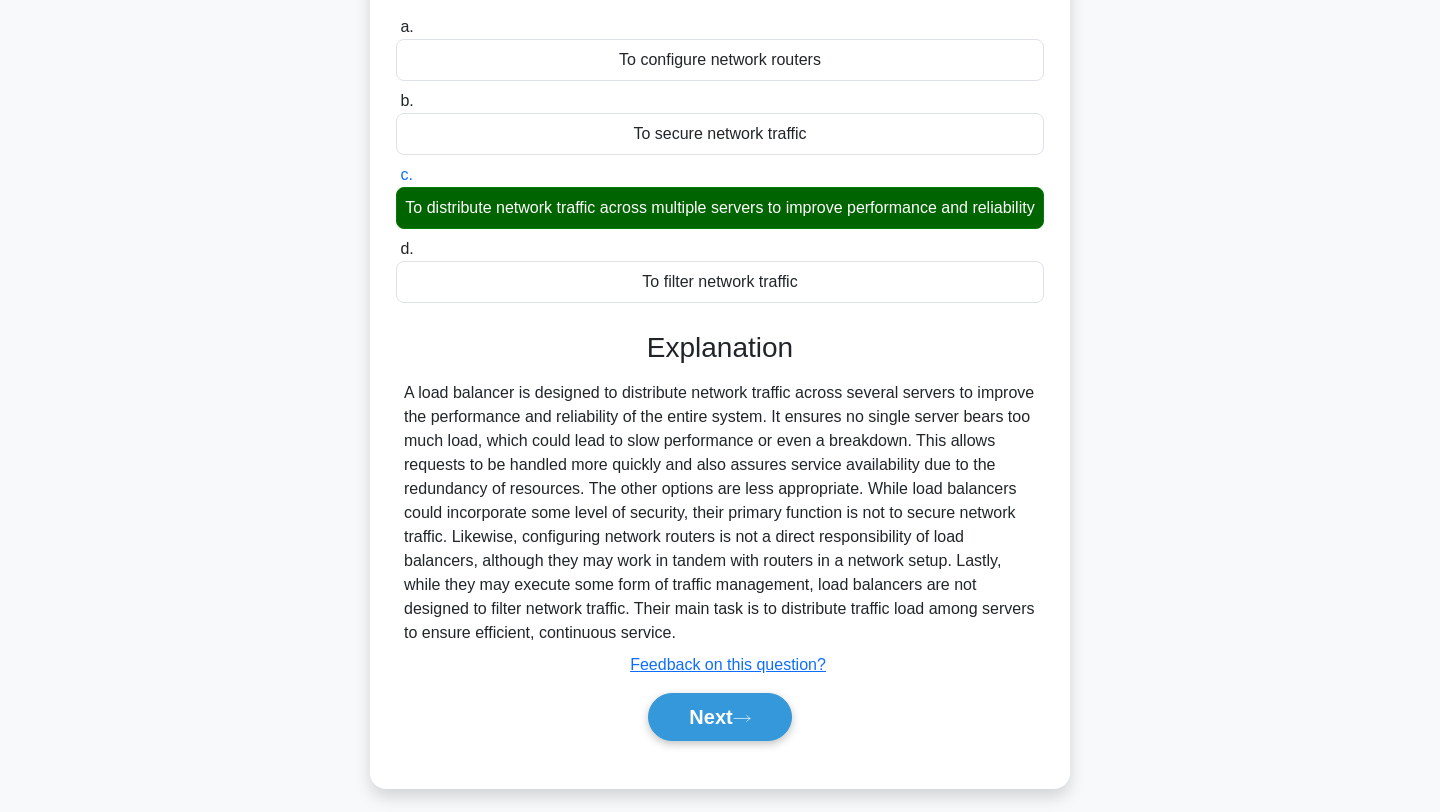 scroll, scrollTop: 169, scrollLeft: 0, axis: vertical 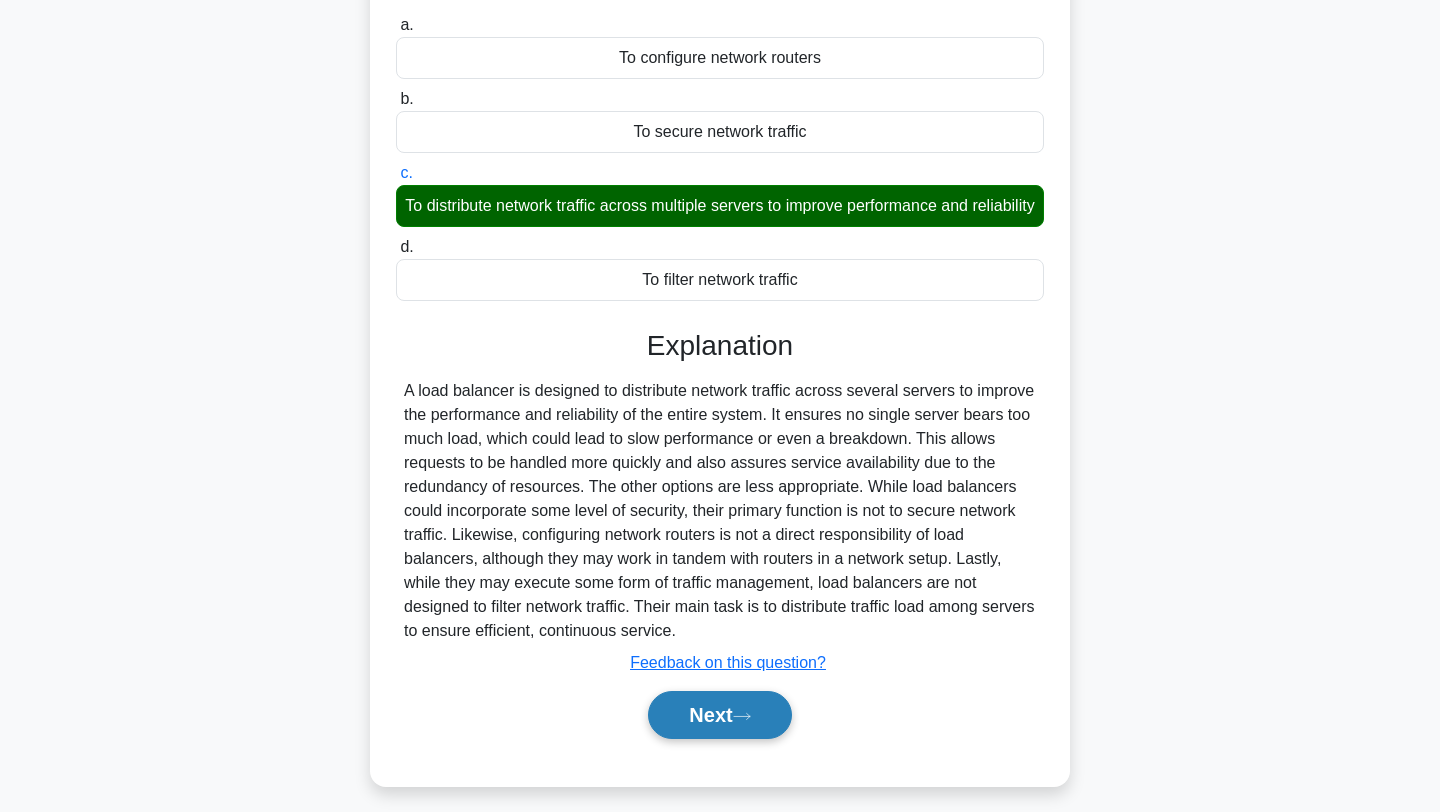 click on "Next" at bounding box center [719, 715] 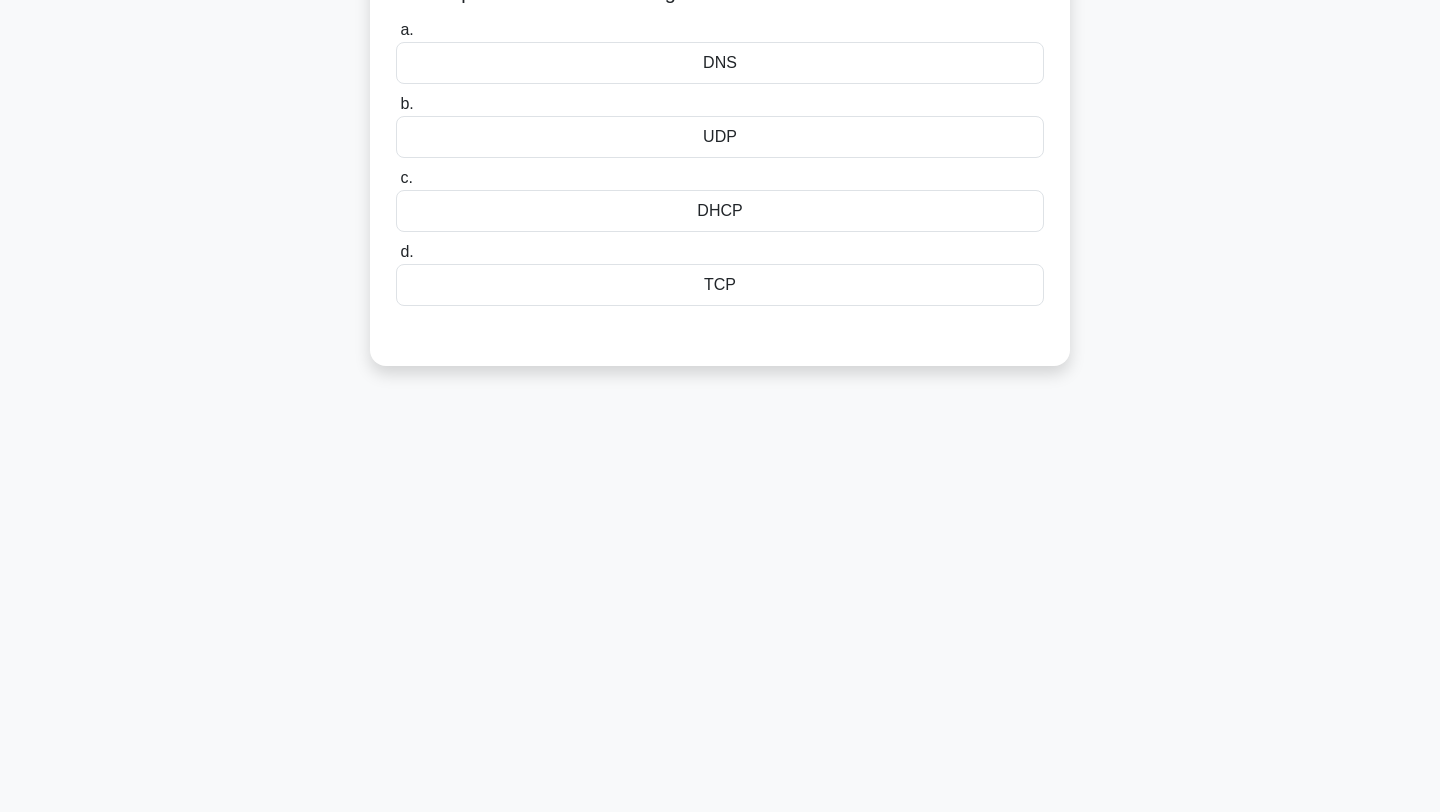 scroll, scrollTop: 0, scrollLeft: 0, axis: both 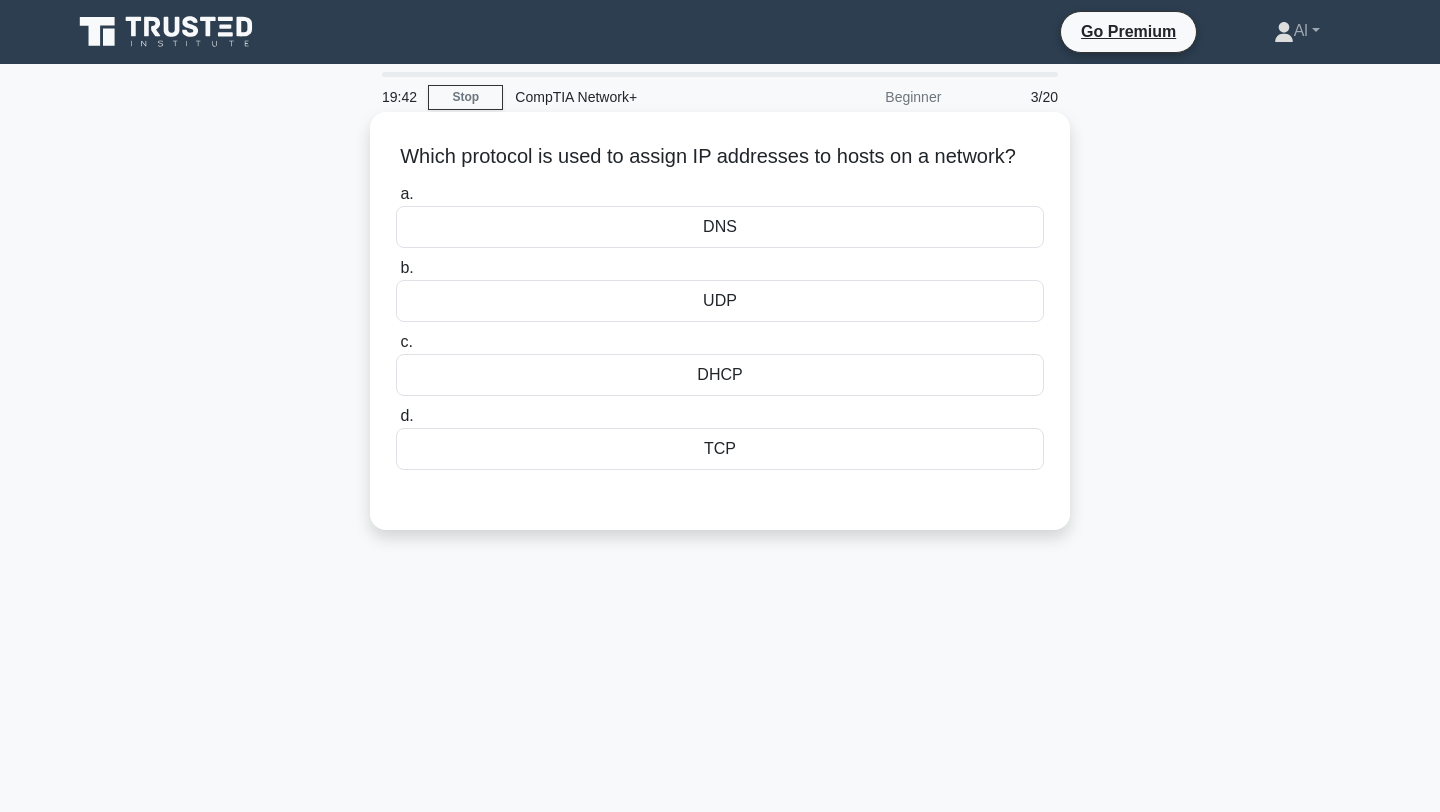 click on "DHCP" at bounding box center [720, 375] 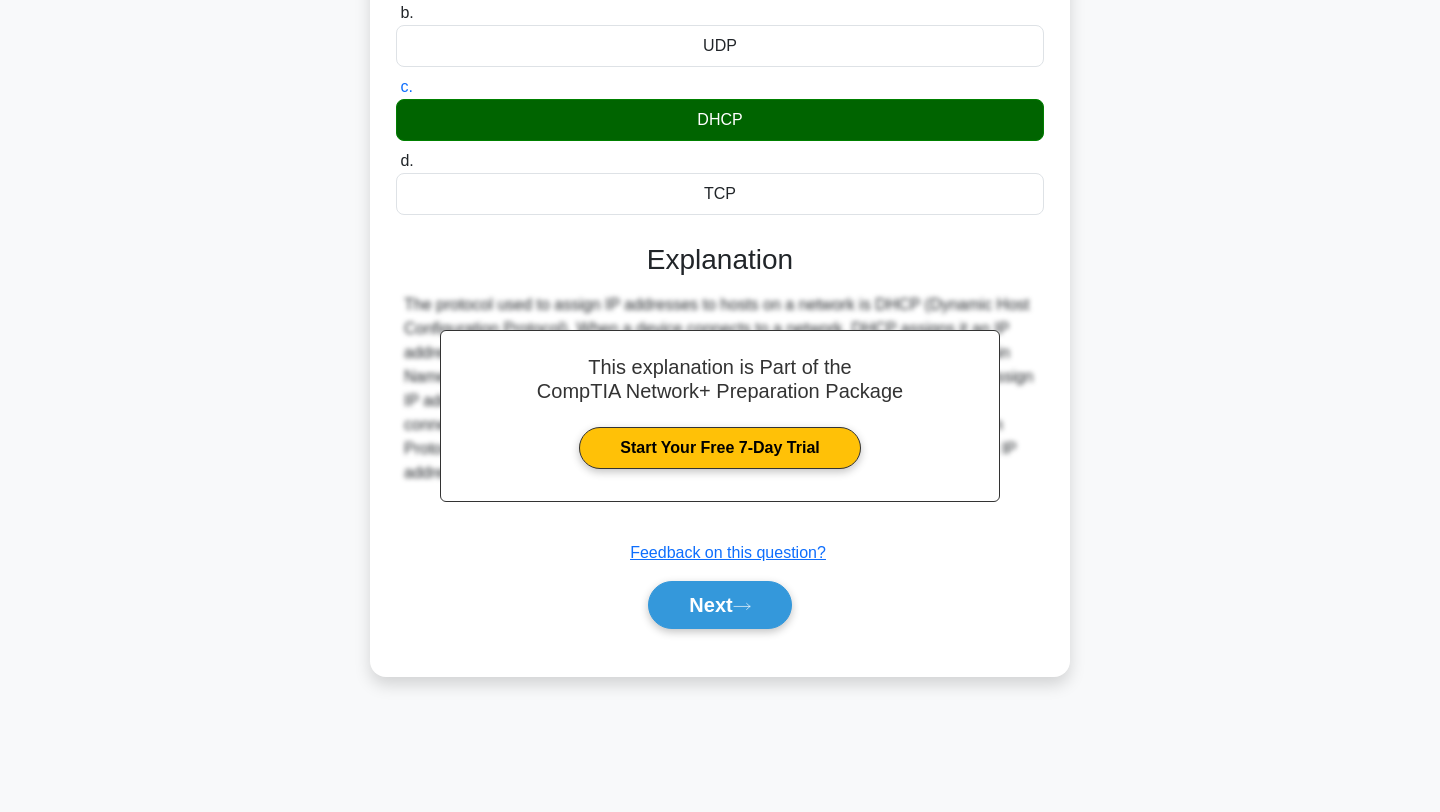 scroll, scrollTop: 268, scrollLeft: 0, axis: vertical 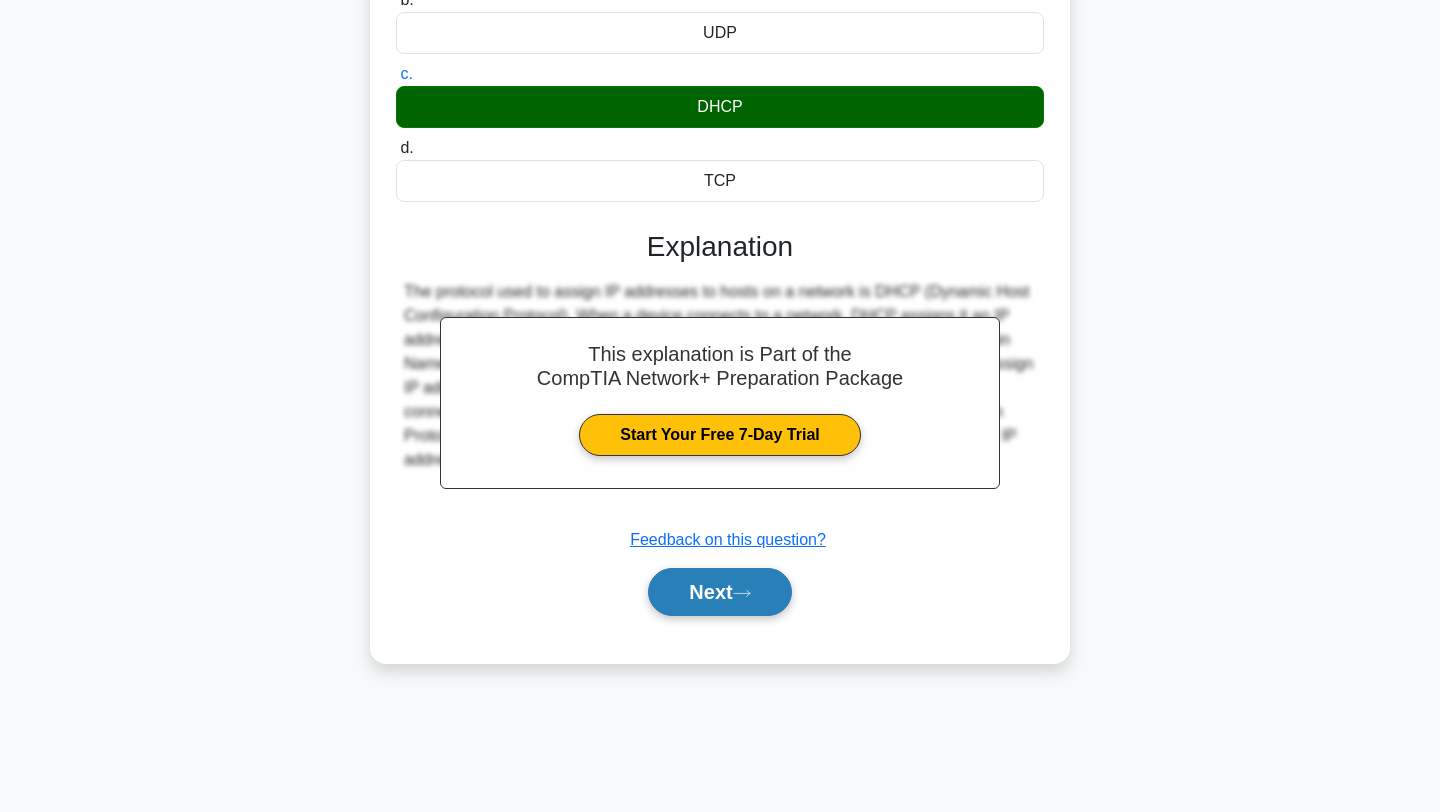 click 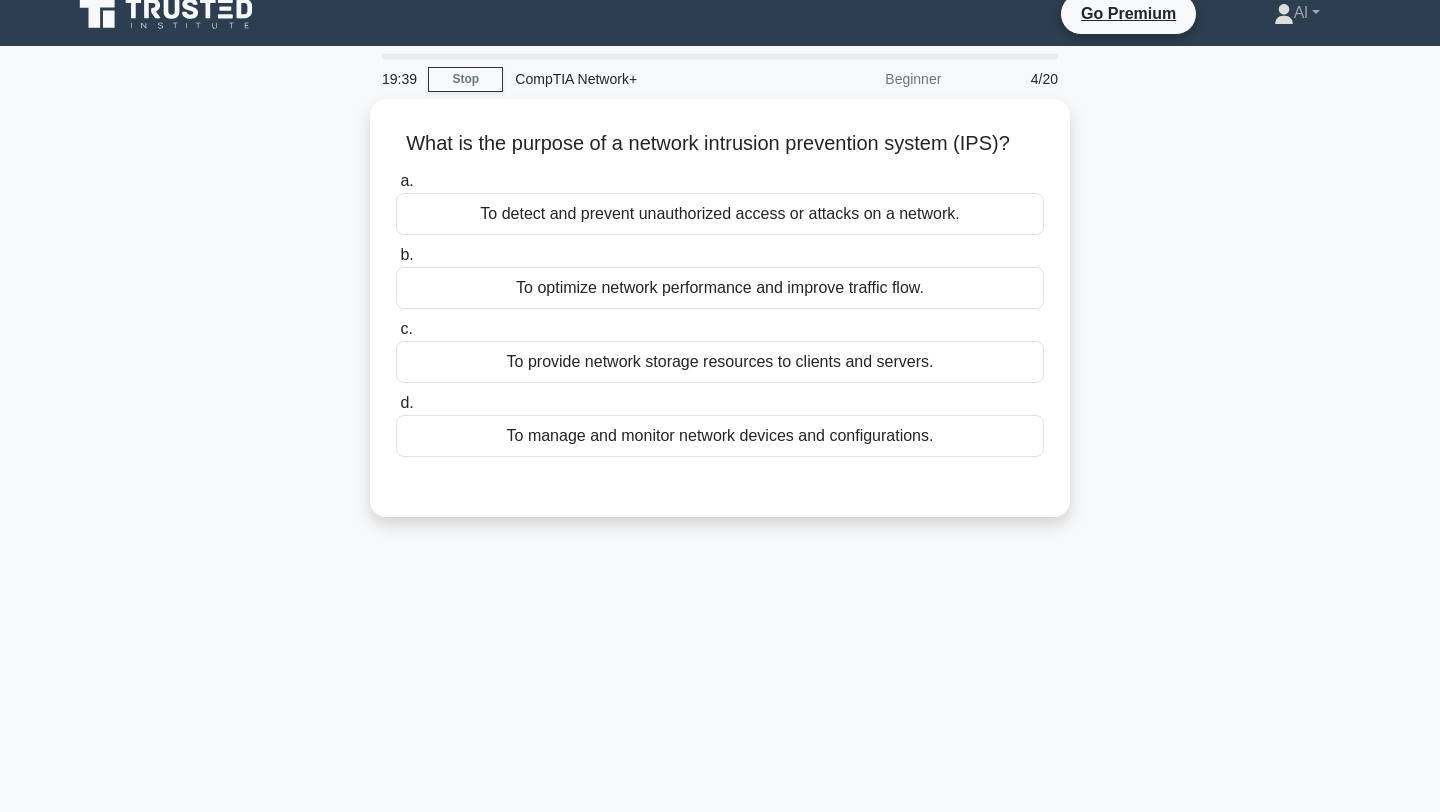 scroll, scrollTop: 0, scrollLeft: 0, axis: both 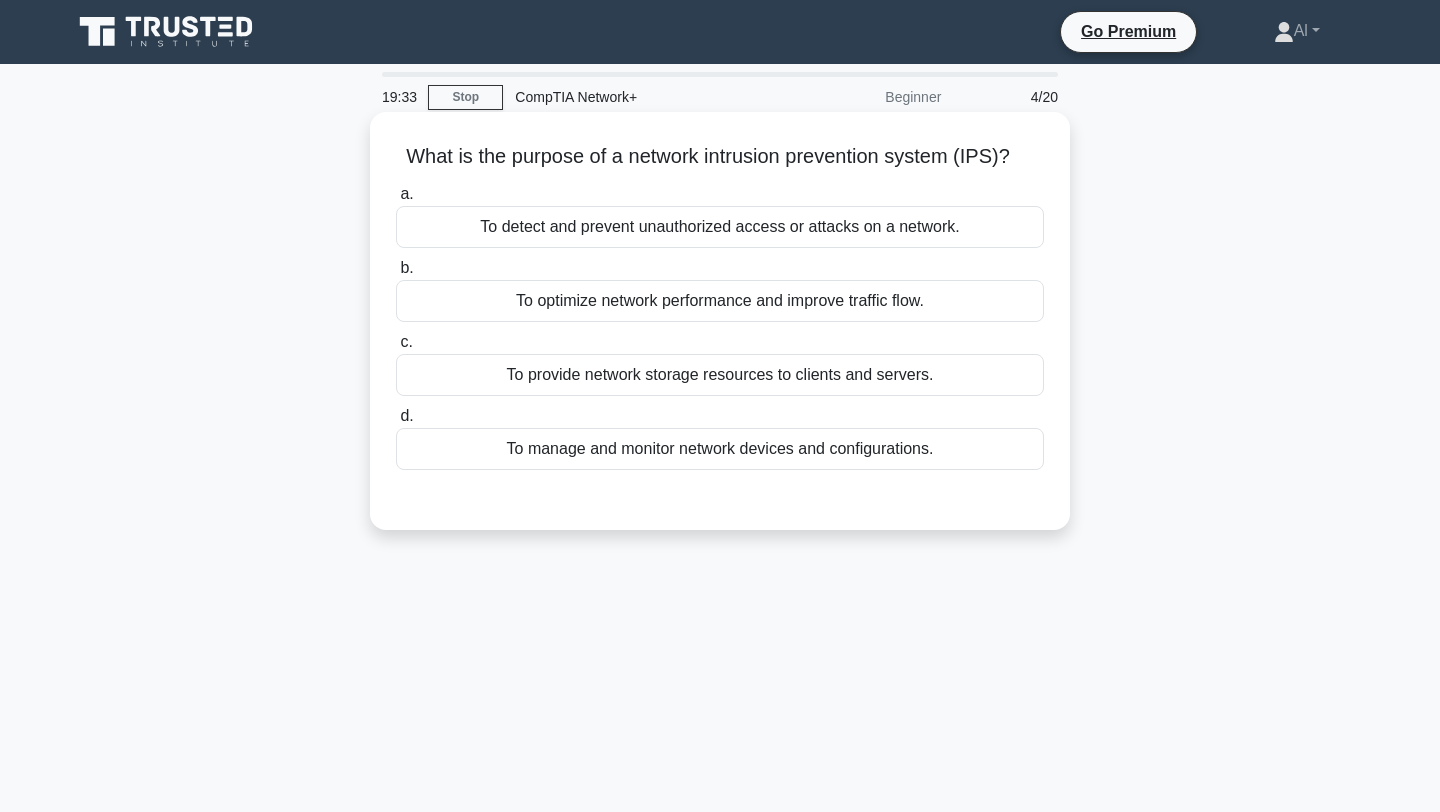 click on "To detect and prevent unauthorized access or attacks on a network." at bounding box center [720, 227] 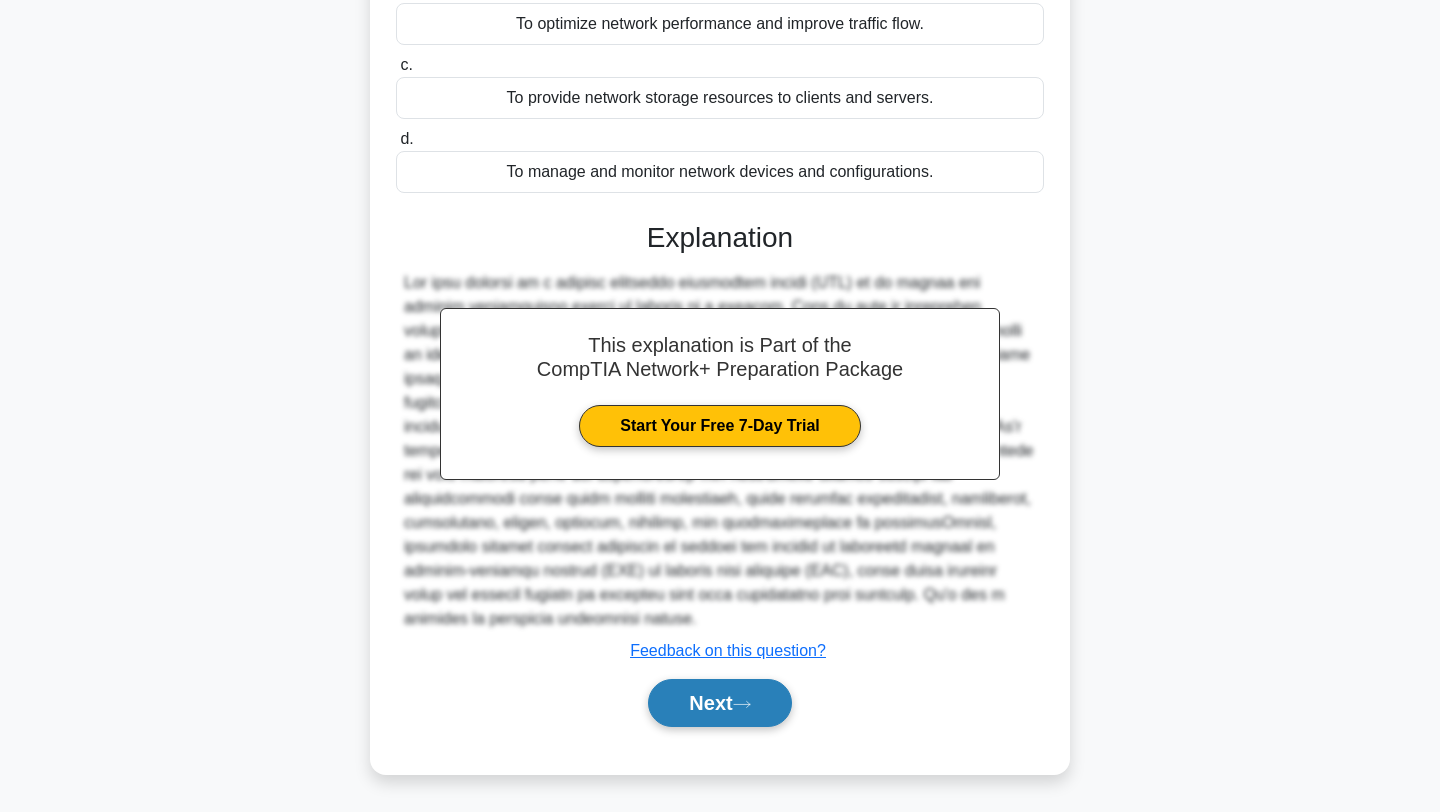 click on "Next" at bounding box center (719, 703) 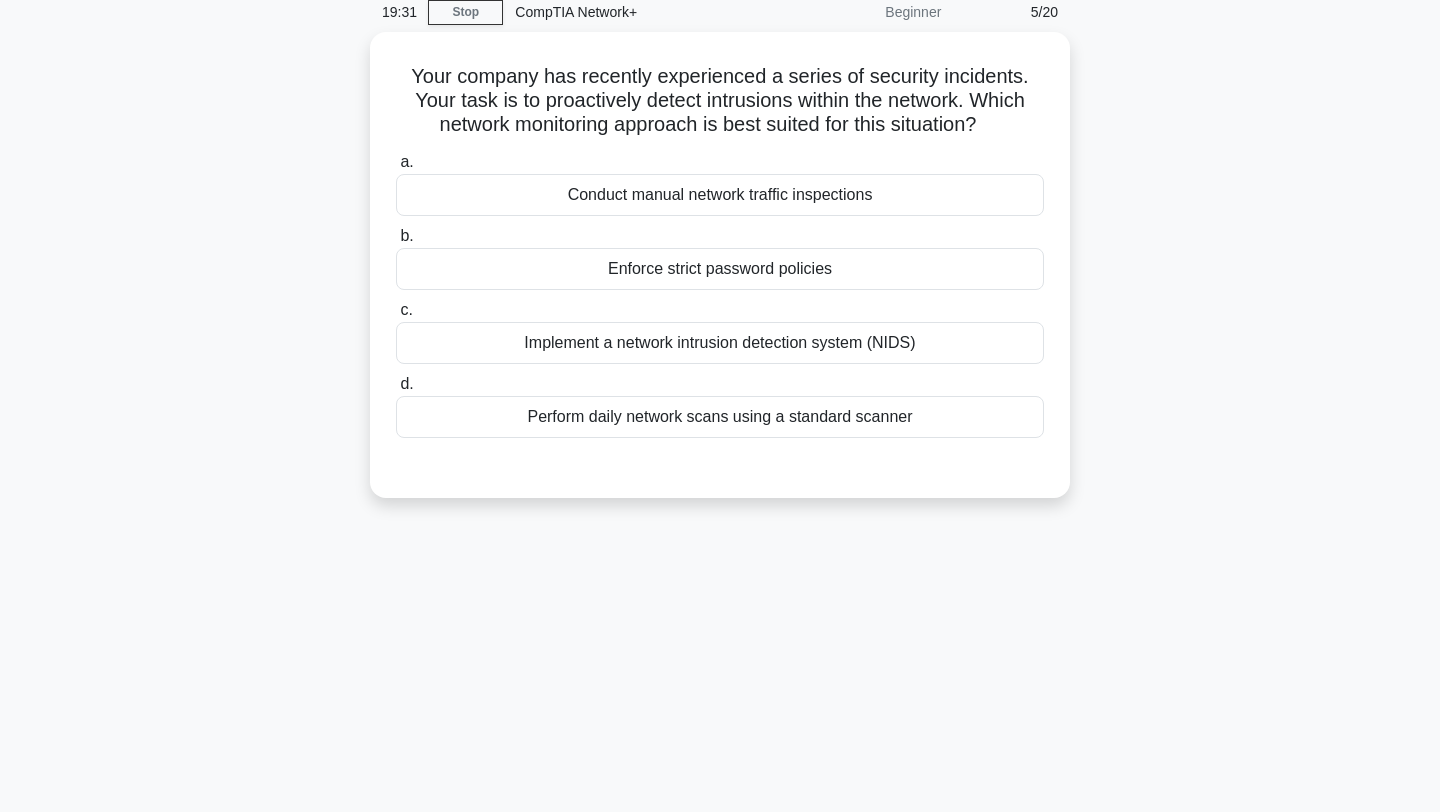 scroll, scrollTop: 90, scrollLeft: 0, axis: vertical 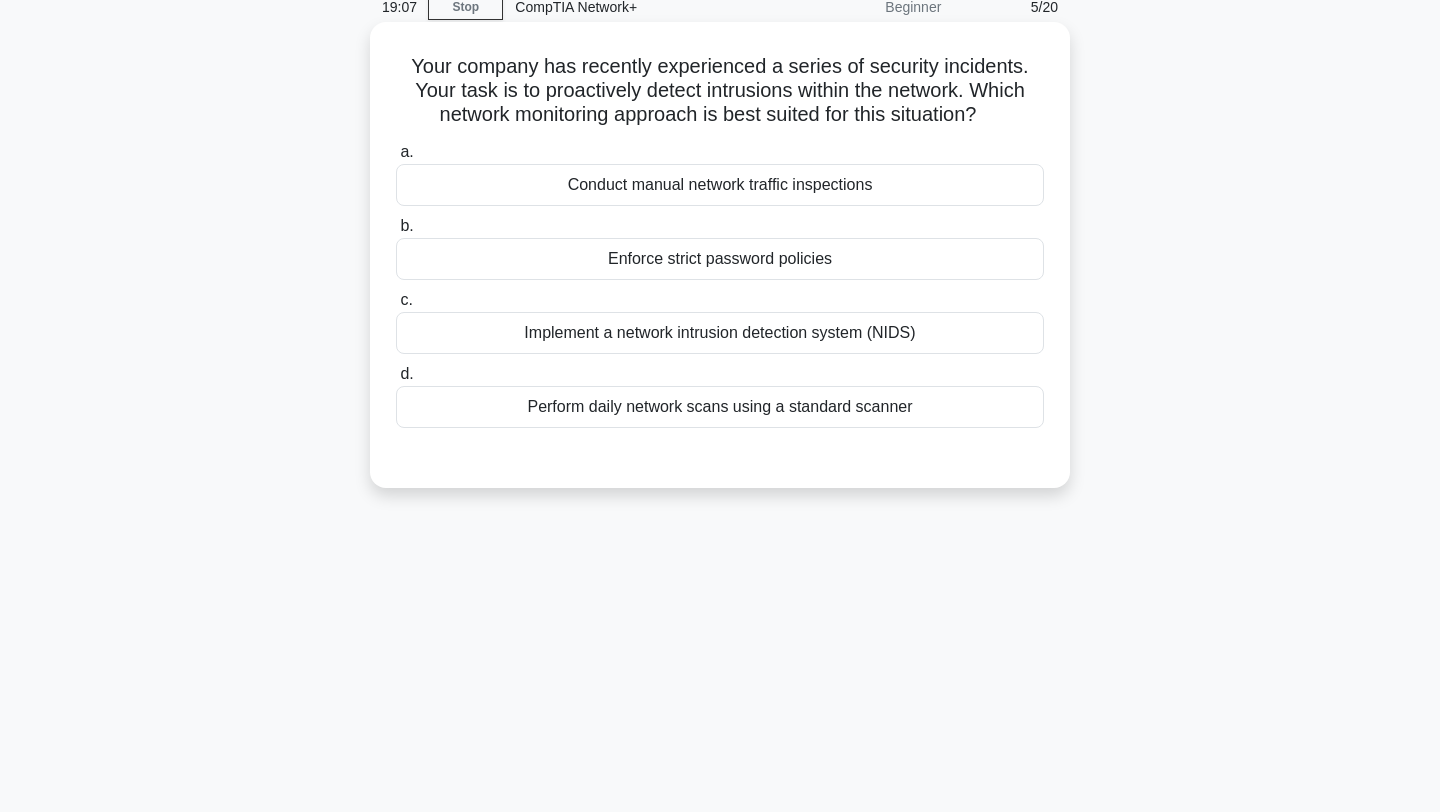 click on "Implement a network intrusion detection system (NIDS)" at bounding box center [720, 333] 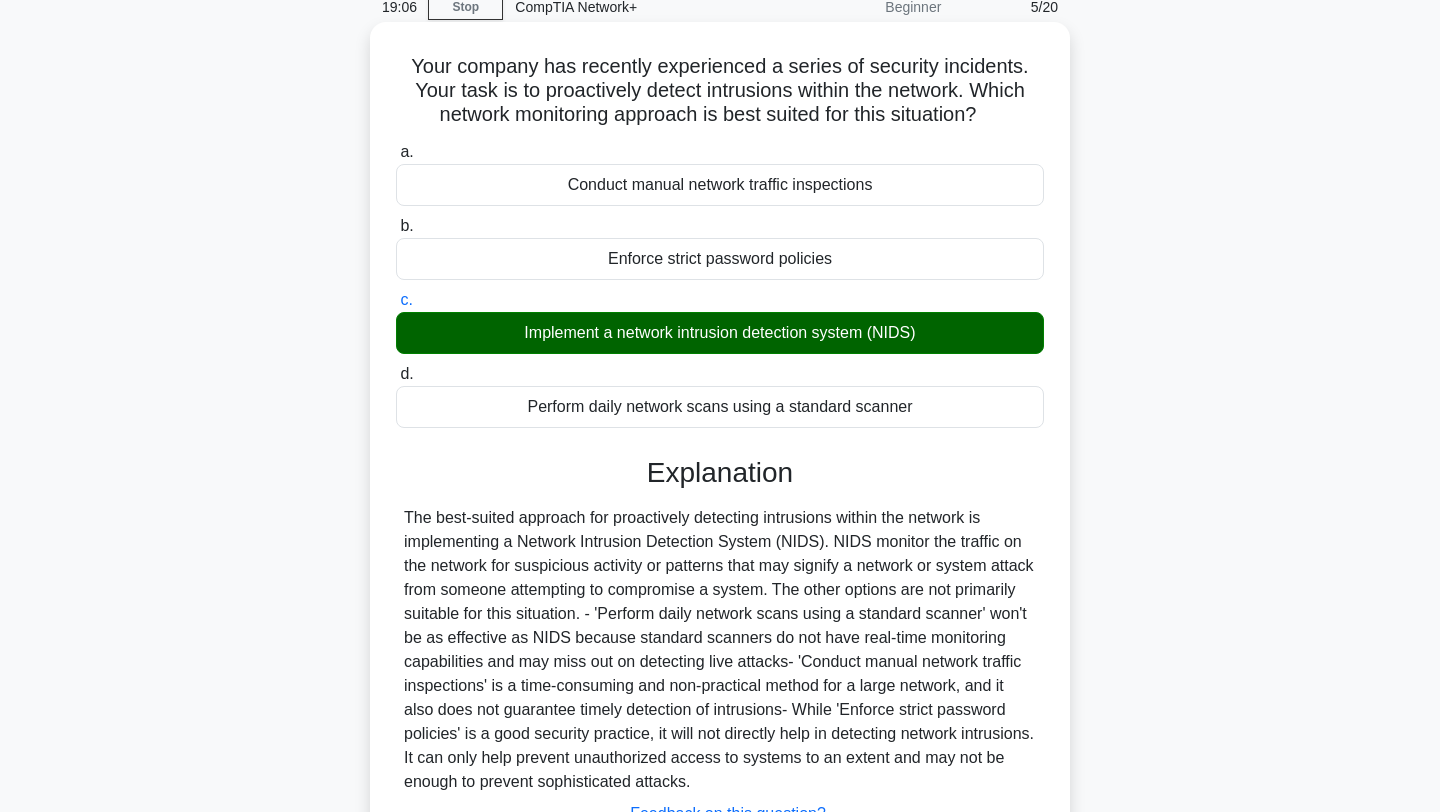 scroll, scrollTop: 268, scrollLeft: 0, axis: vertical 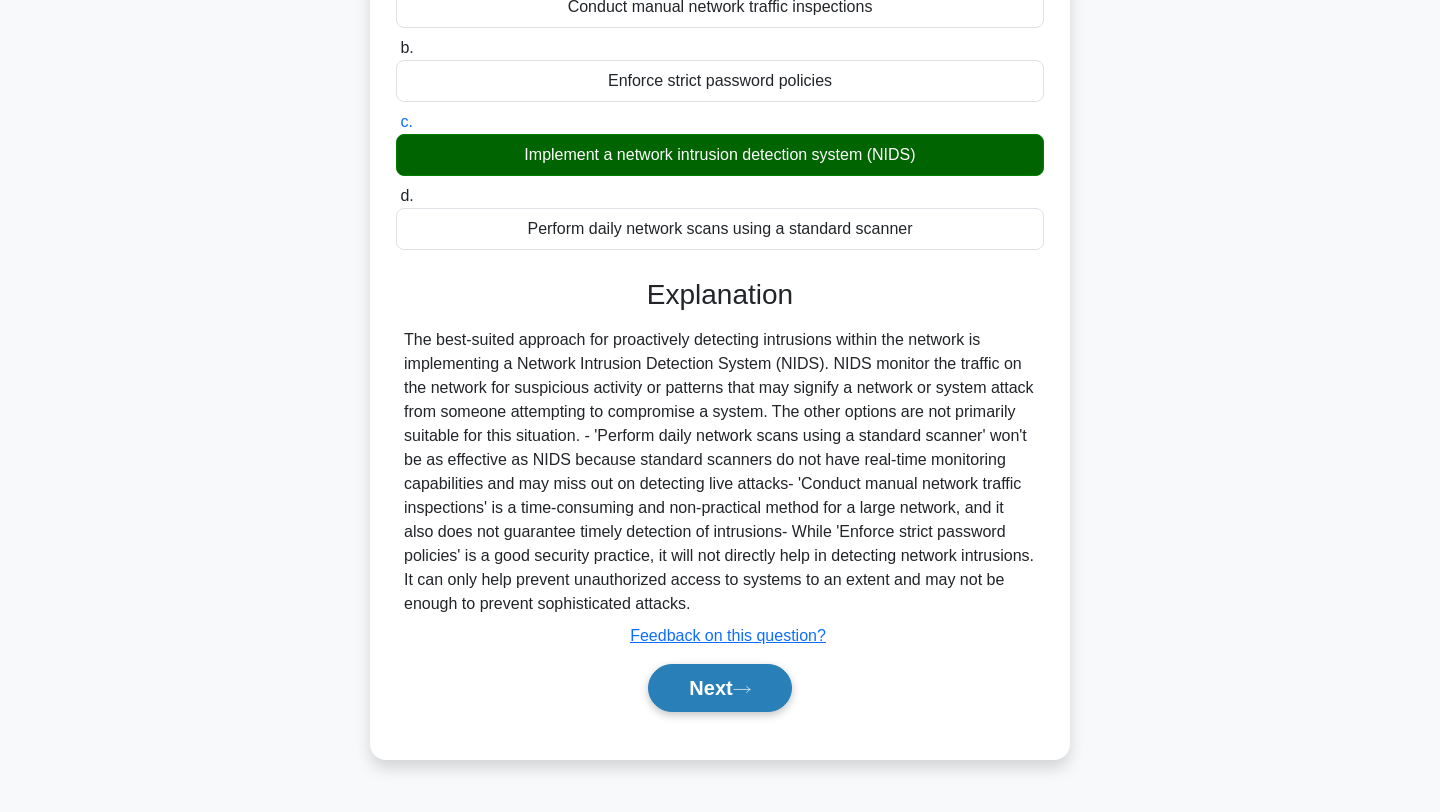 click on "Next" at bounding box center (719, 688) 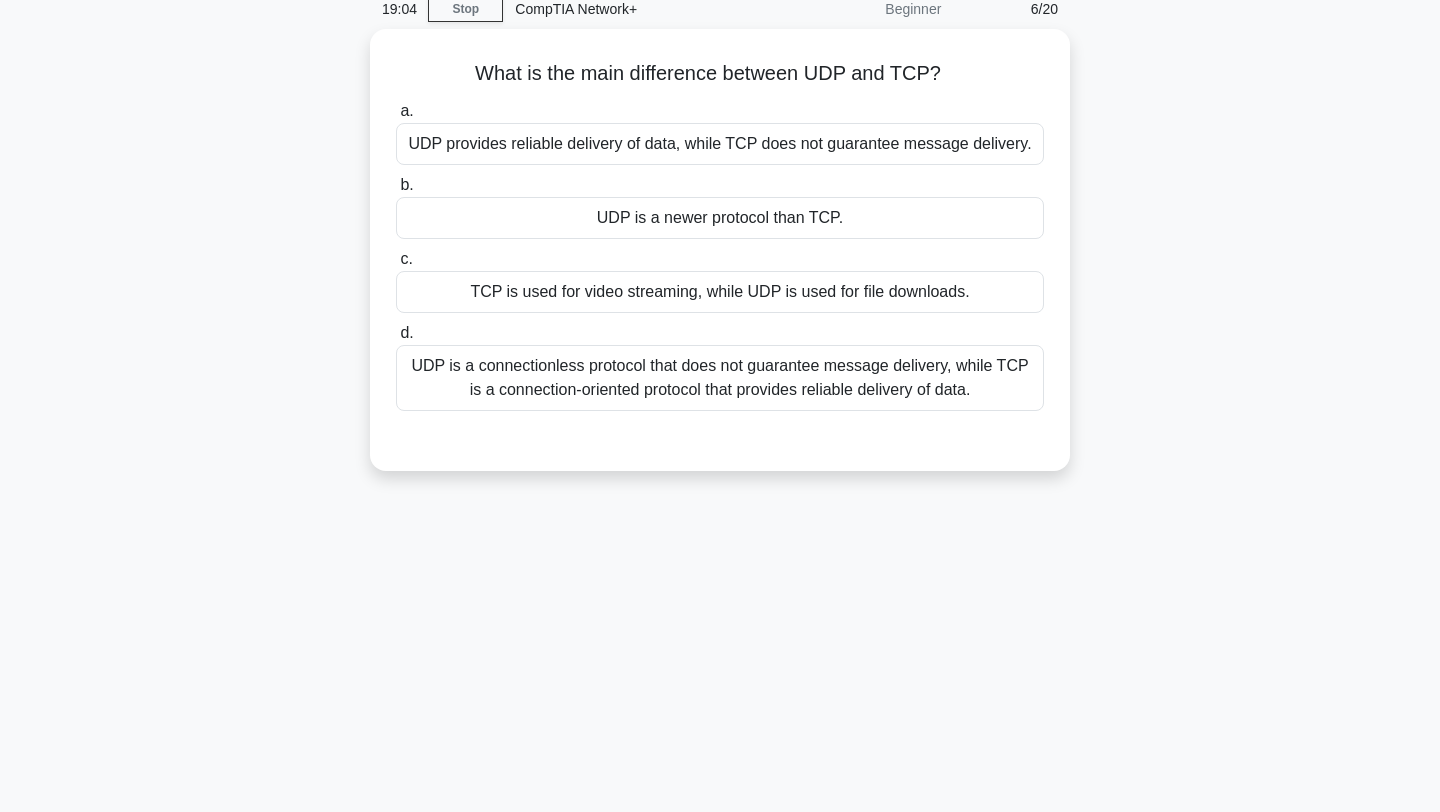 scroll, scrollTop: 73, scrollLeft: 0, axis: vertical 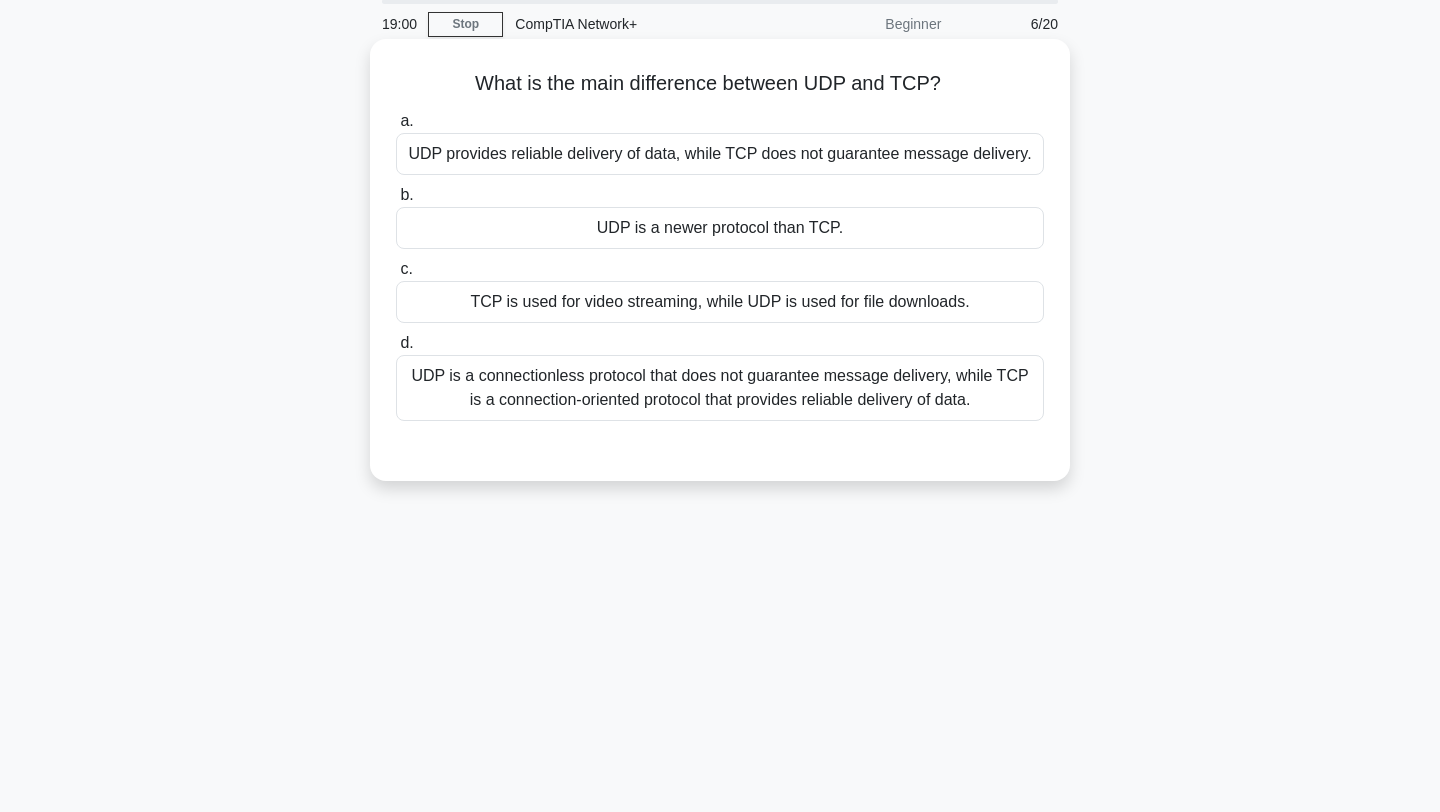 click on "UDP is a connectionless protocol that does not guarantee message delivery, while TCP is a connection-oriented protocol that provides reliable delivery of data." at bounding box center (720, 388) 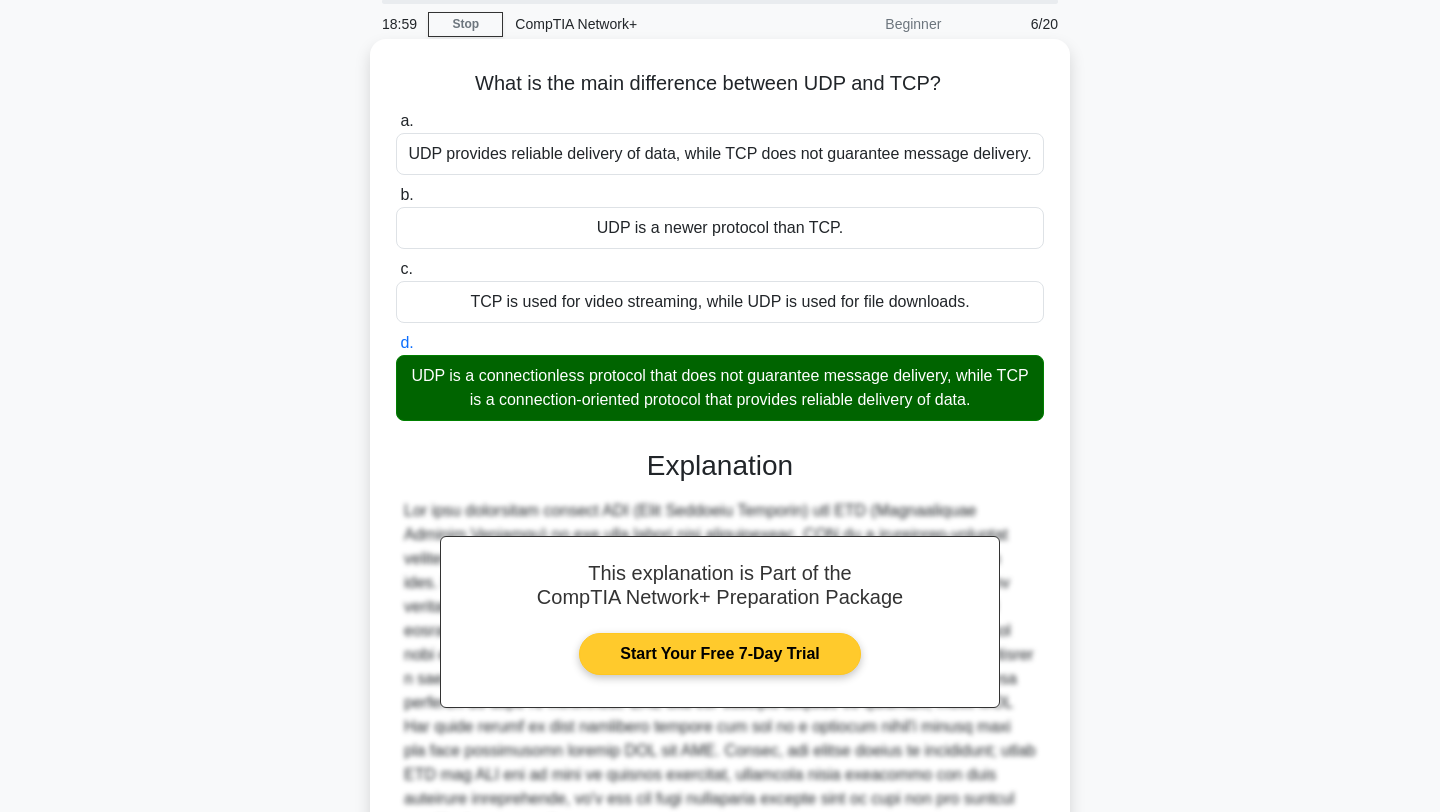 scroll, scrollTop: 277, scrollLeft: 0, axis: vertical 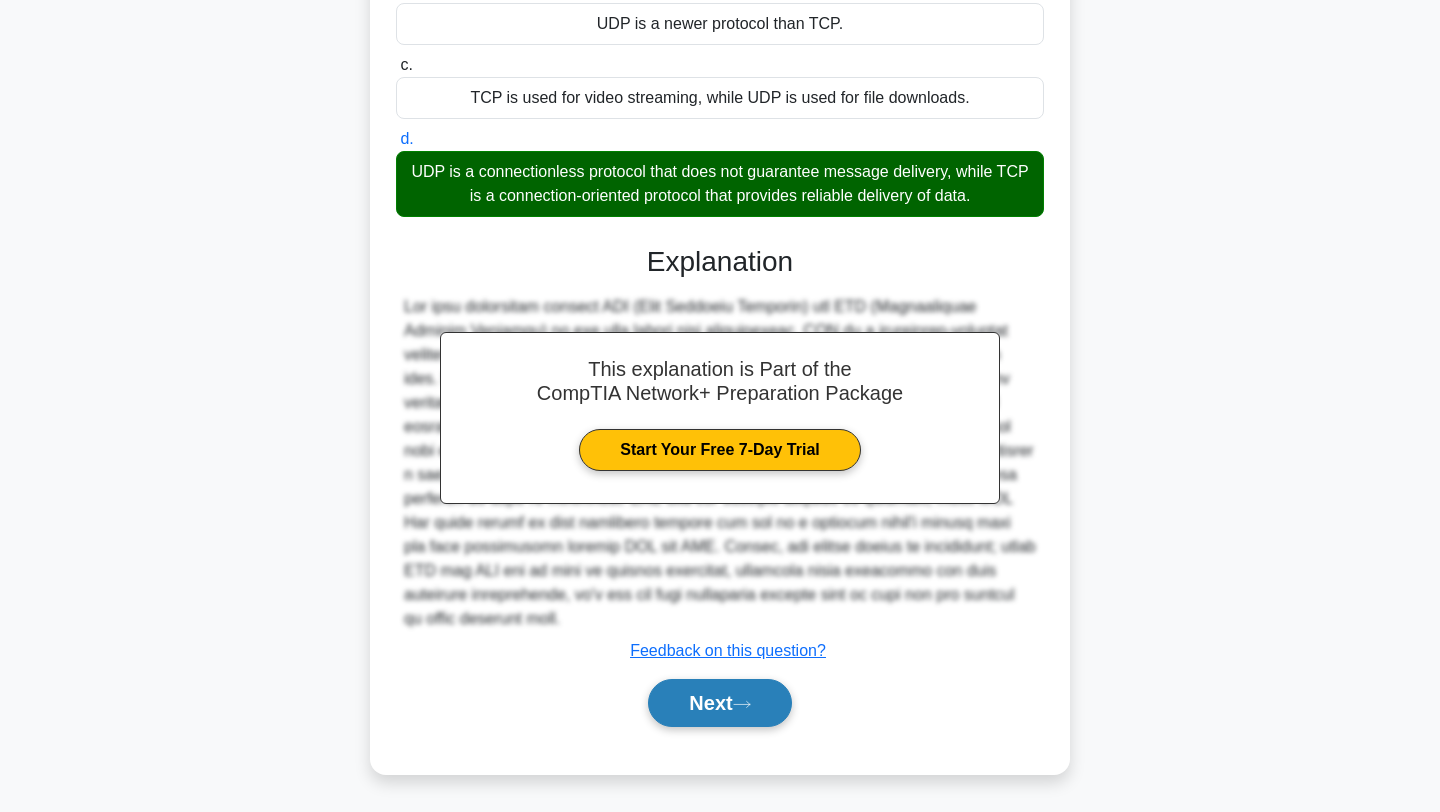 click on "Next" at bounding box center (719, 703) 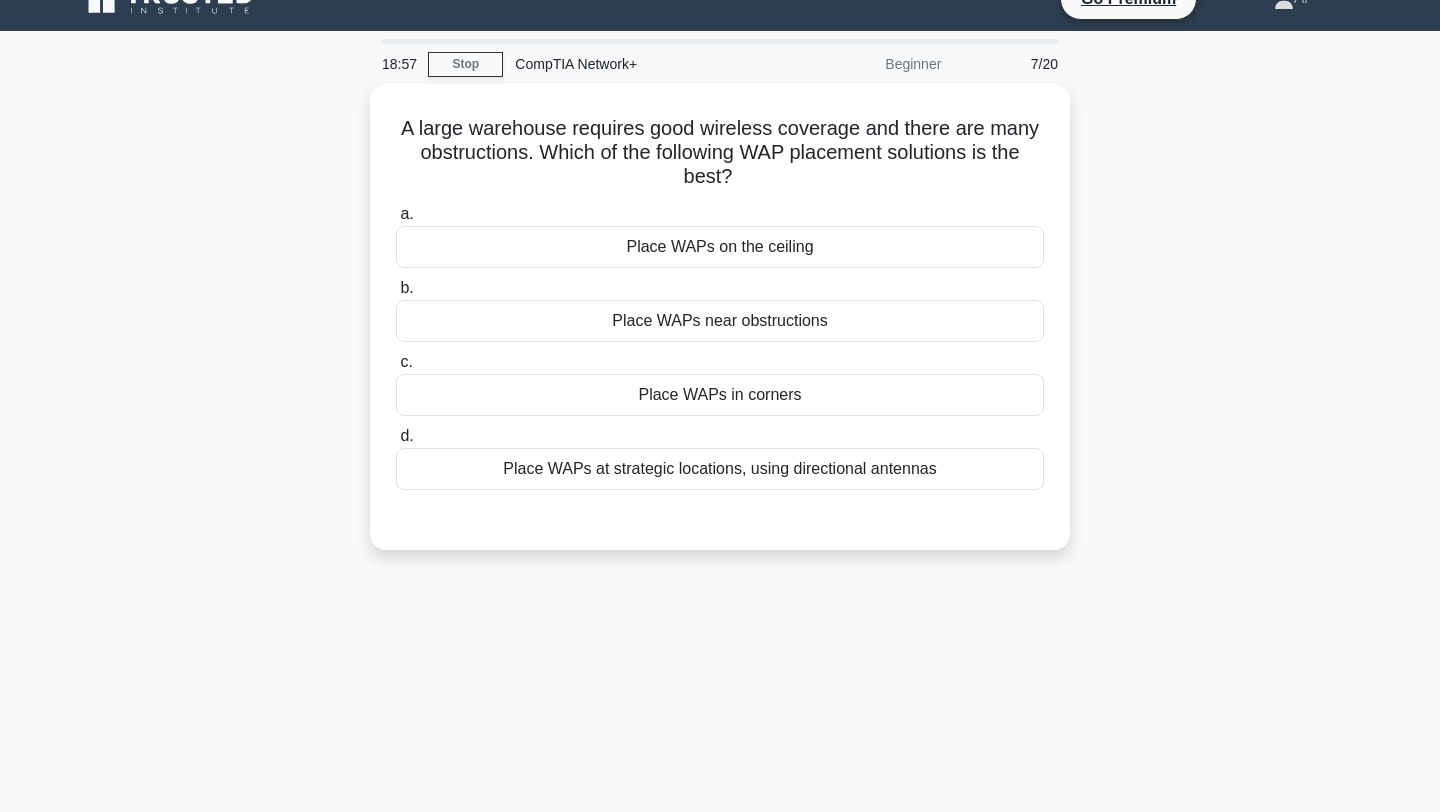 scroll, scrollTop: 42, scrollLeft: 0, axis: vertical 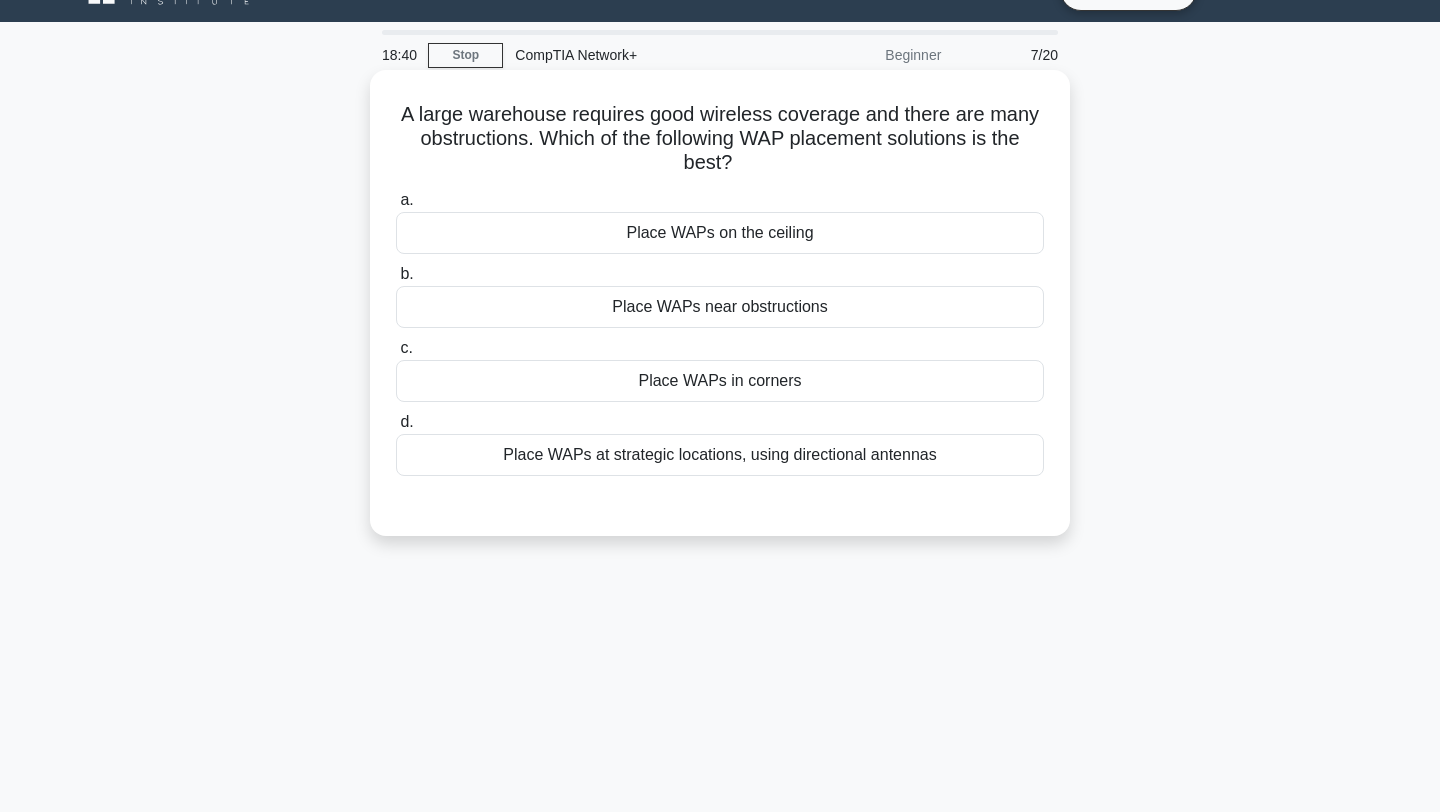 click on "Place WAPs at strategic locations, using directional antennas" at bounding box center [720, 455] 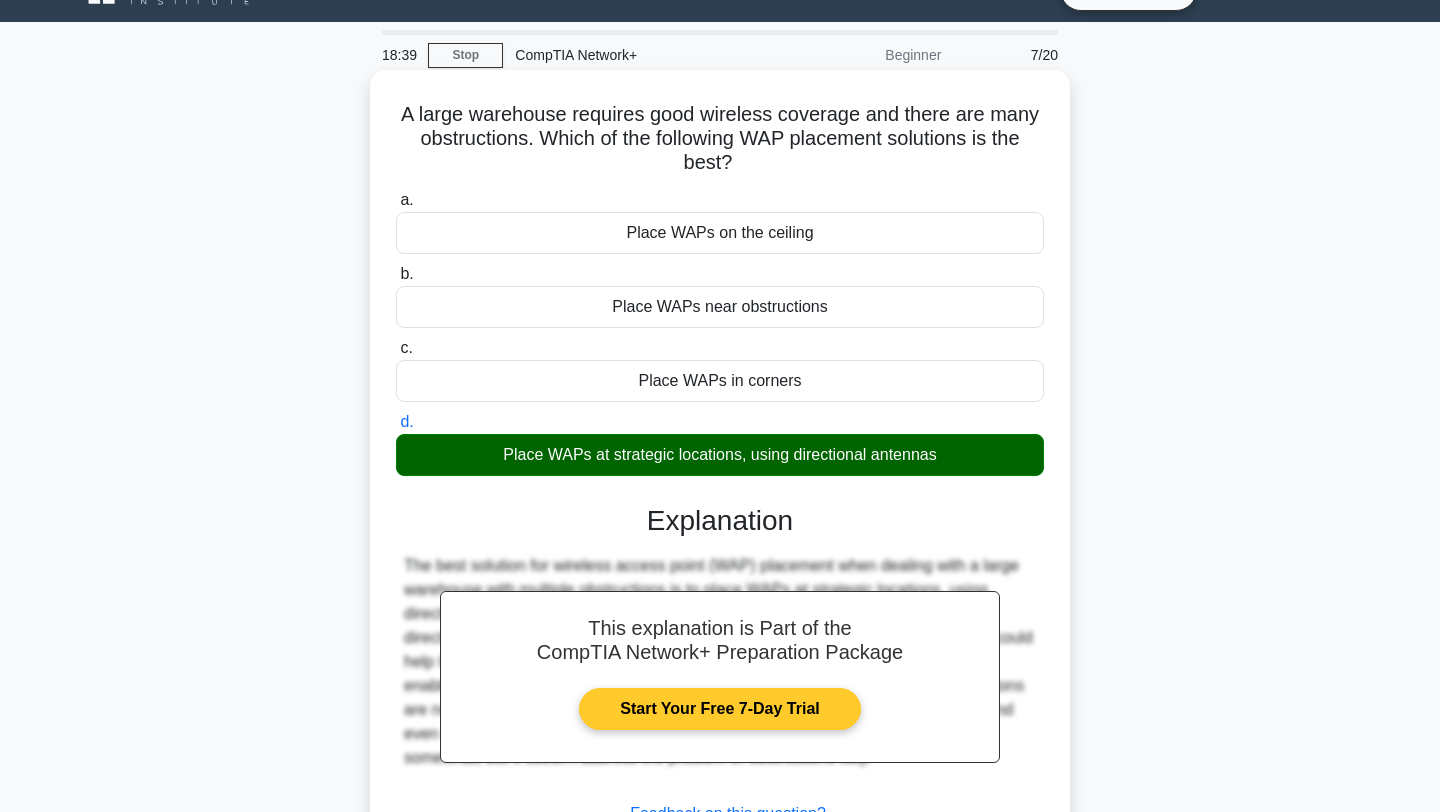 scroll, scrollTop: 268, scrollLeft: 0, axis: vertical 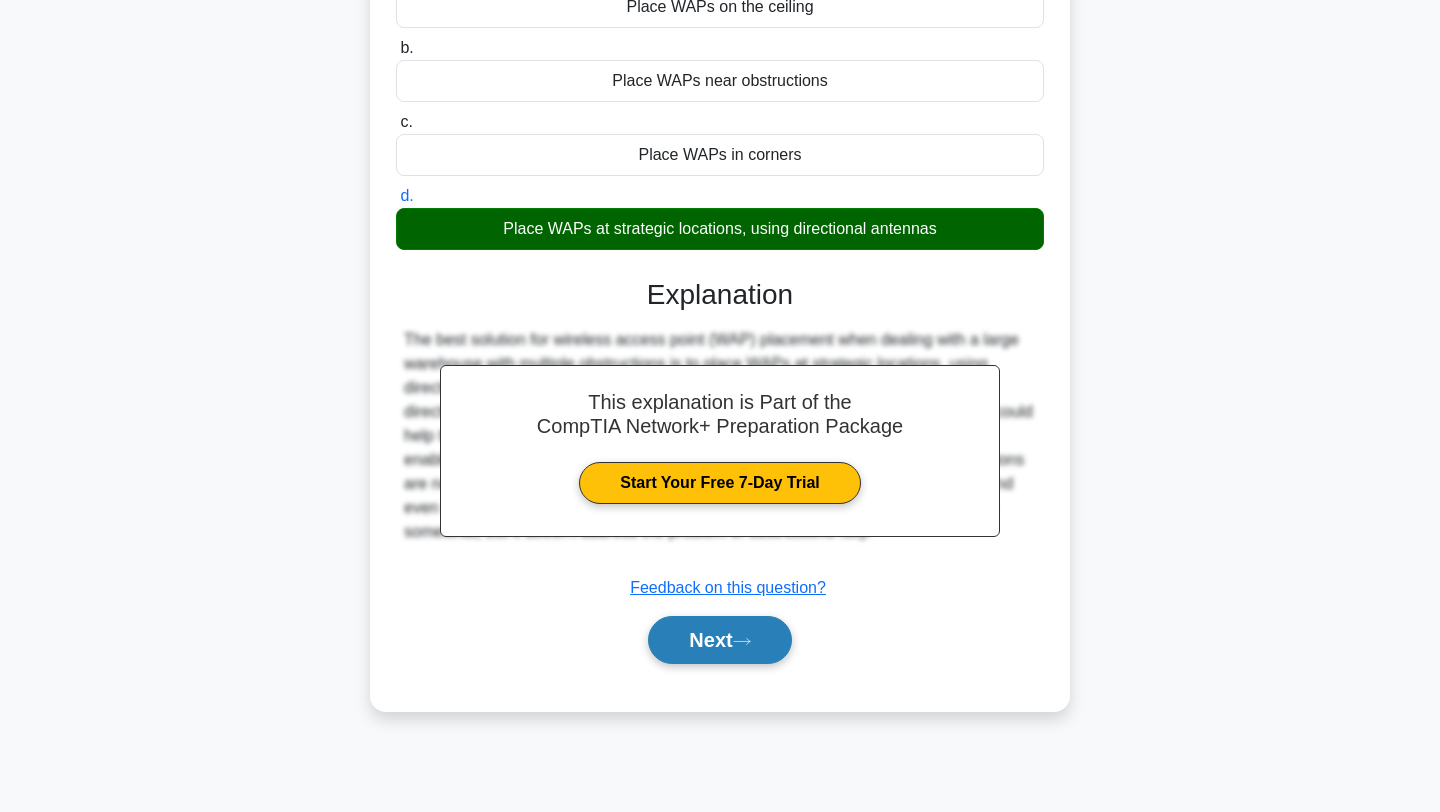 click 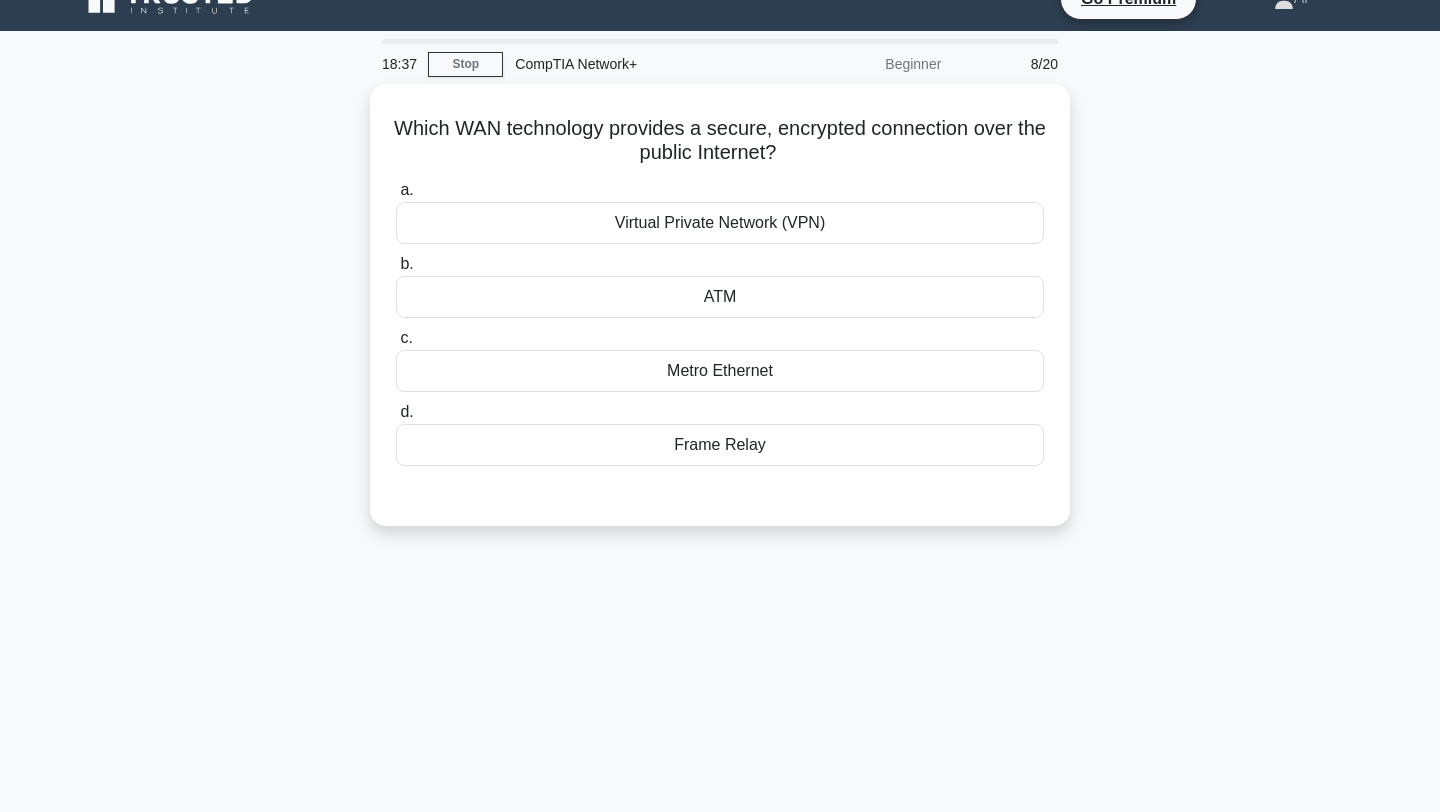 scroll, scrollTop: 0, scrollLeft: 0, axis: both 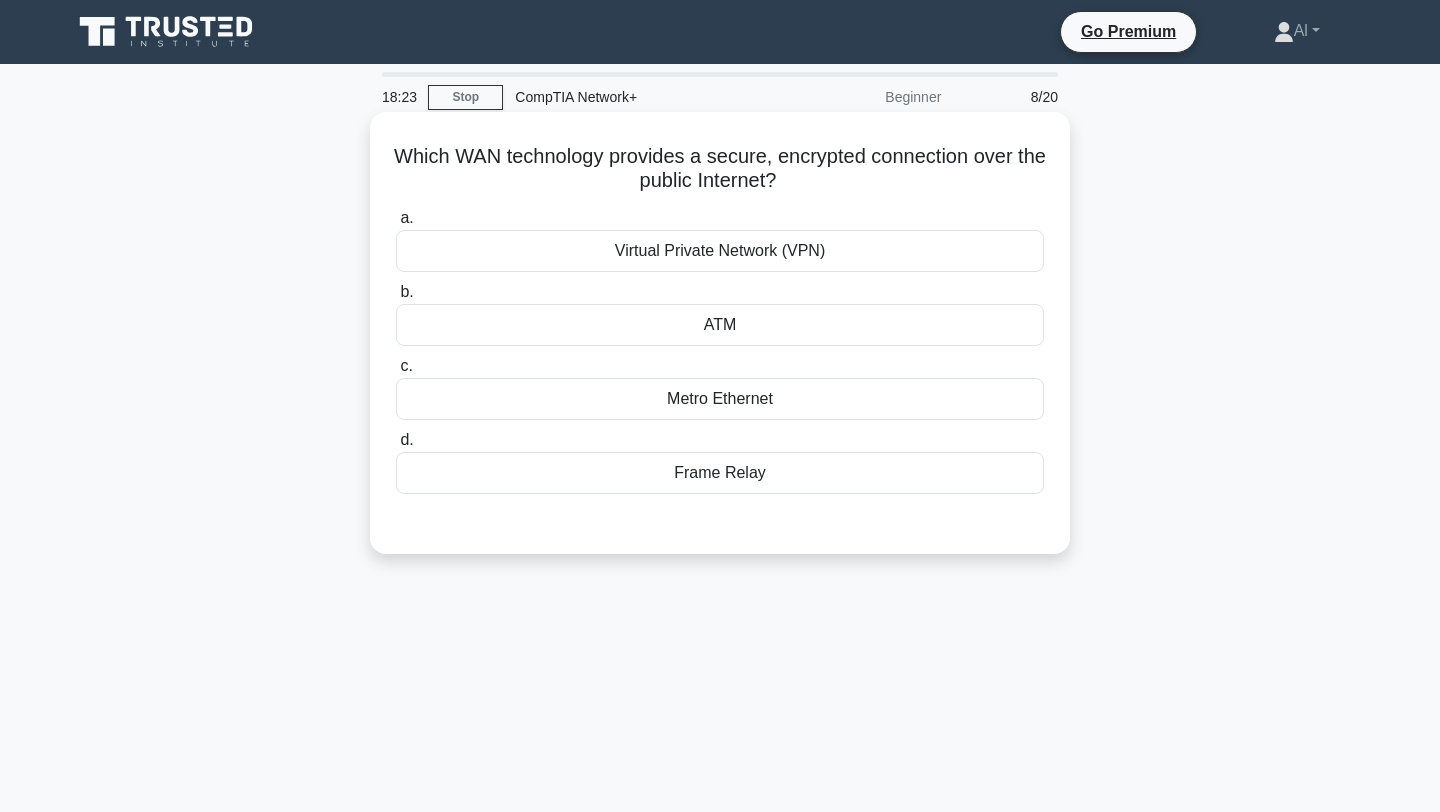 click on "Virtual Private Network (VPN)" at bounding box center [720, 251] 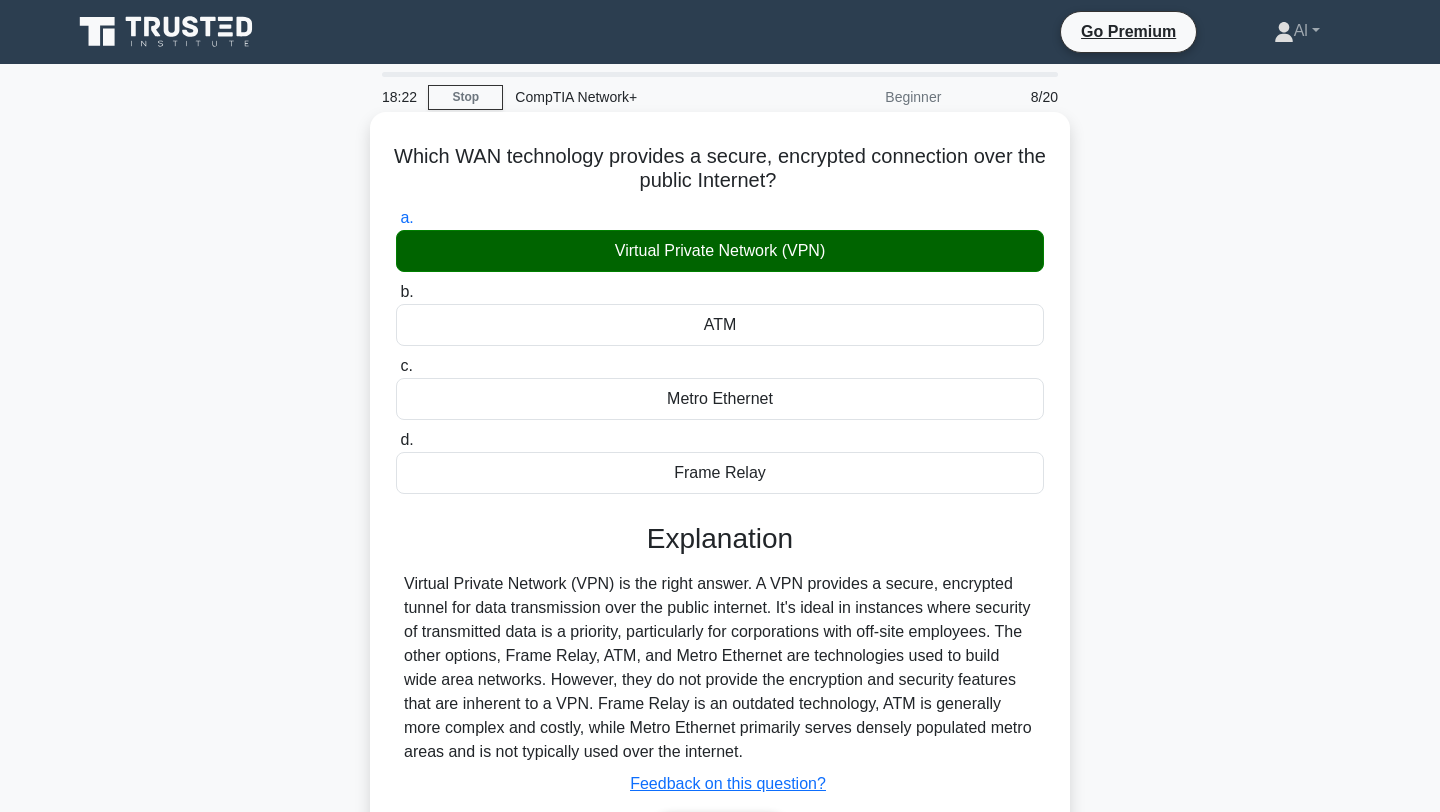 scroll, scrollTop: 257, scrollLeft: 0, axis: vertical 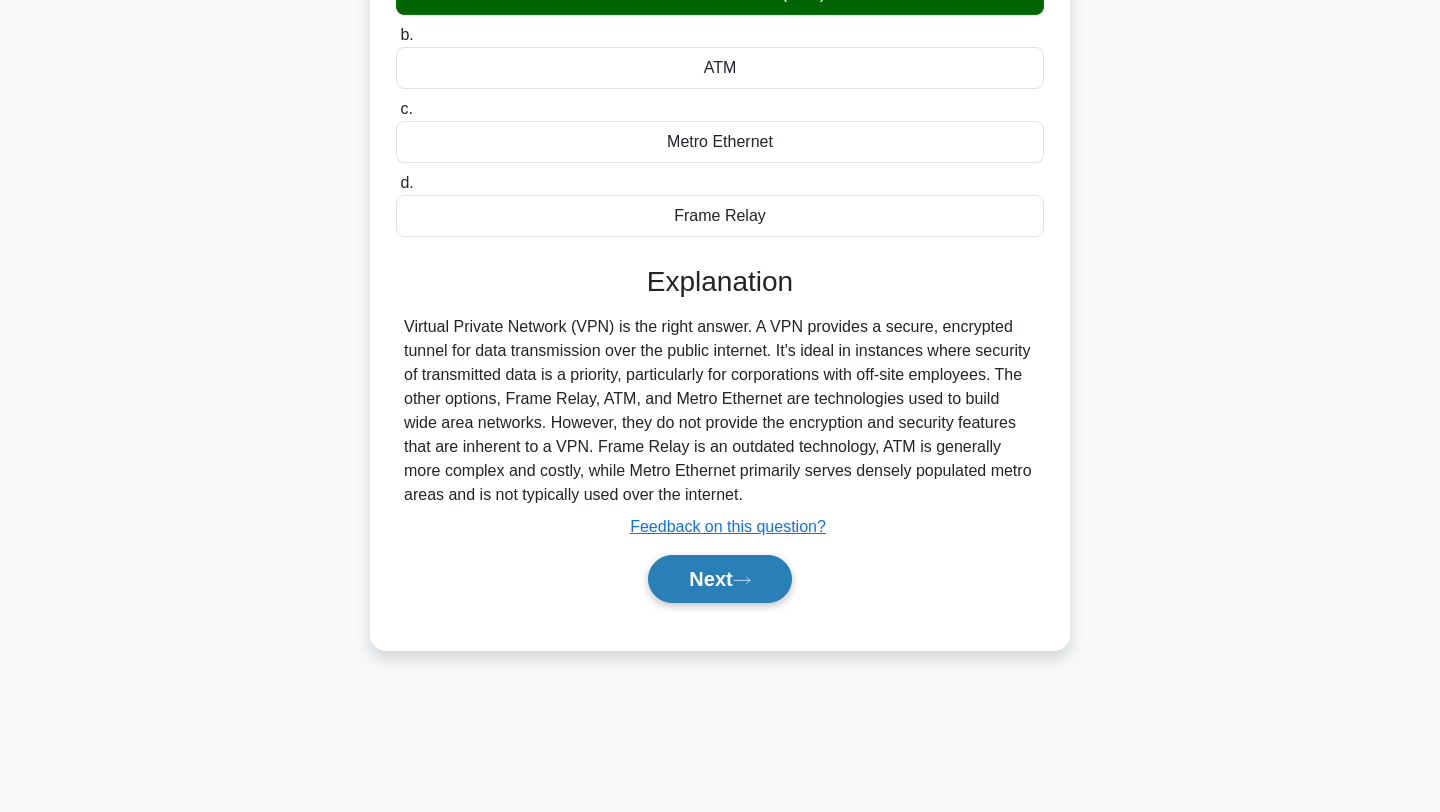 click 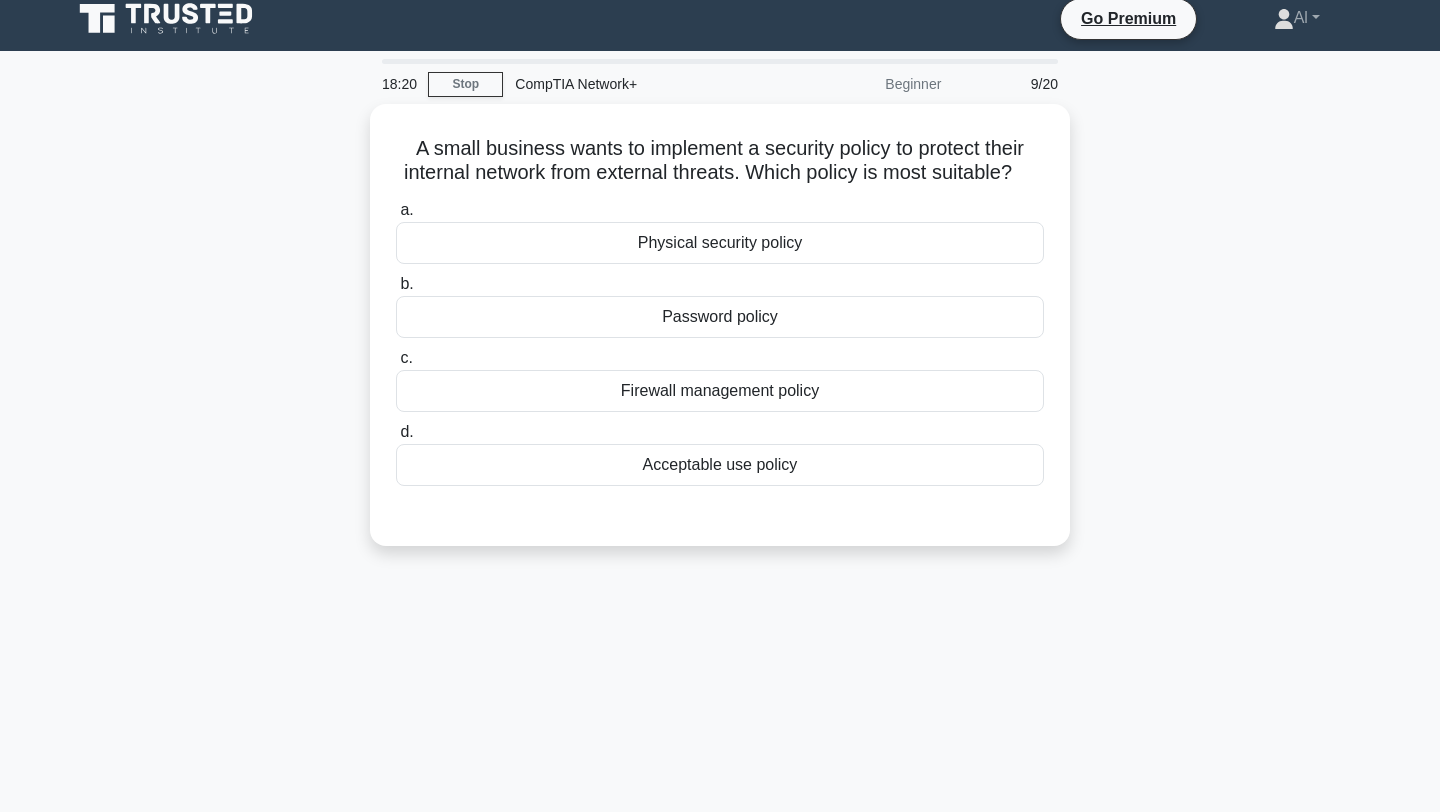scroll, scrollTop: 15, scrollLeft: 0, axis: vertical 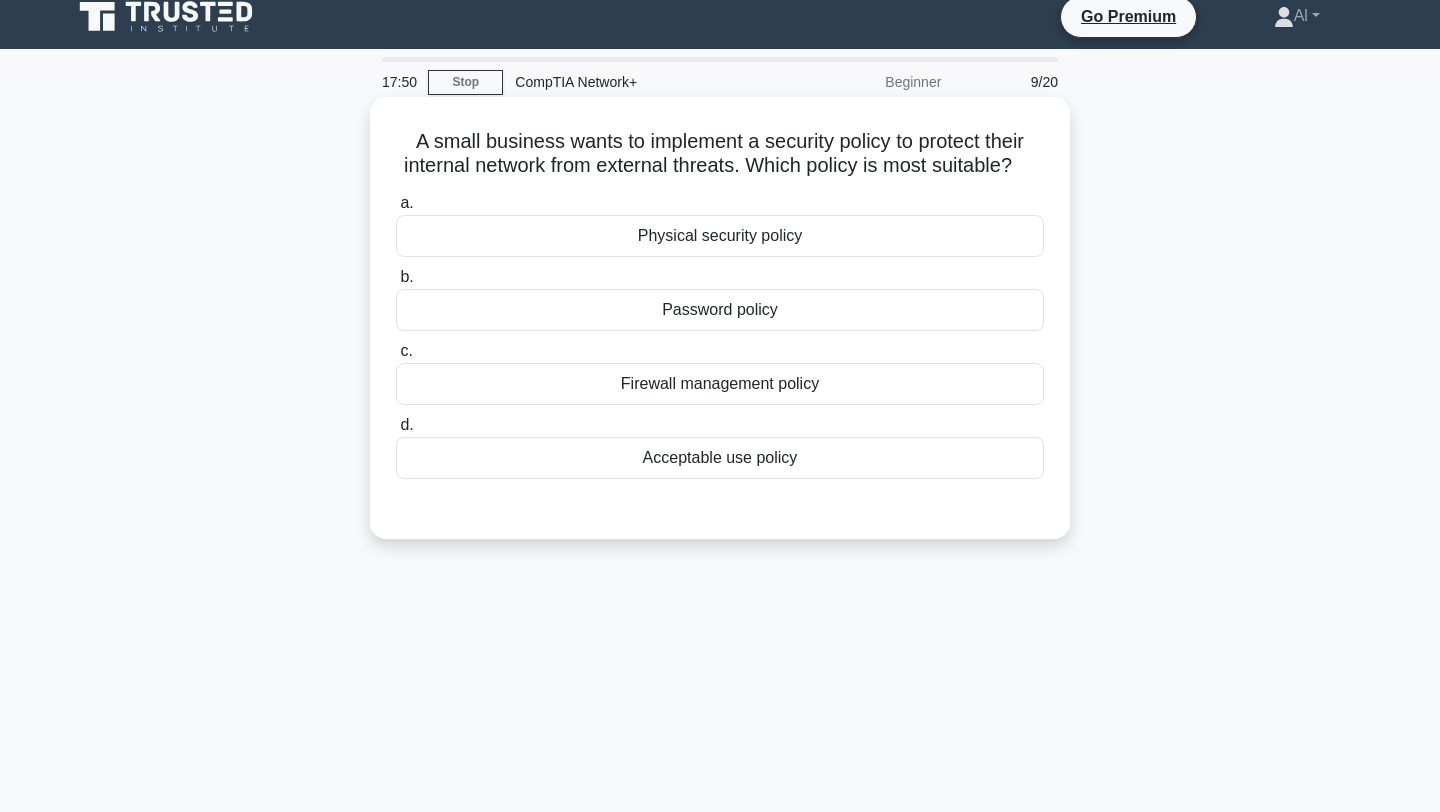 click on "Acceptable use policy" at bounding box center [720, 458] 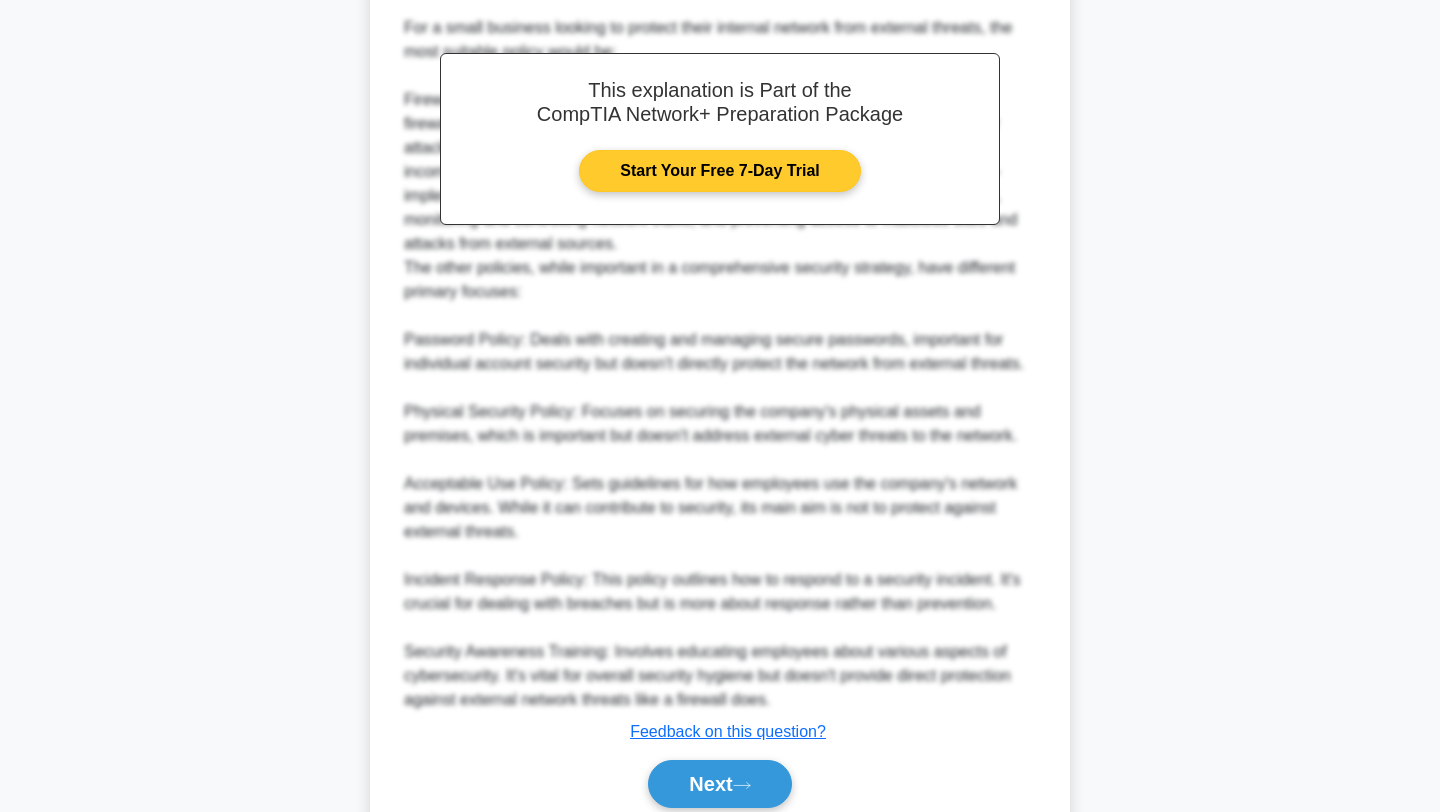 scroll, scrollTop: 639, scrollLeft: 0, axis: vertical 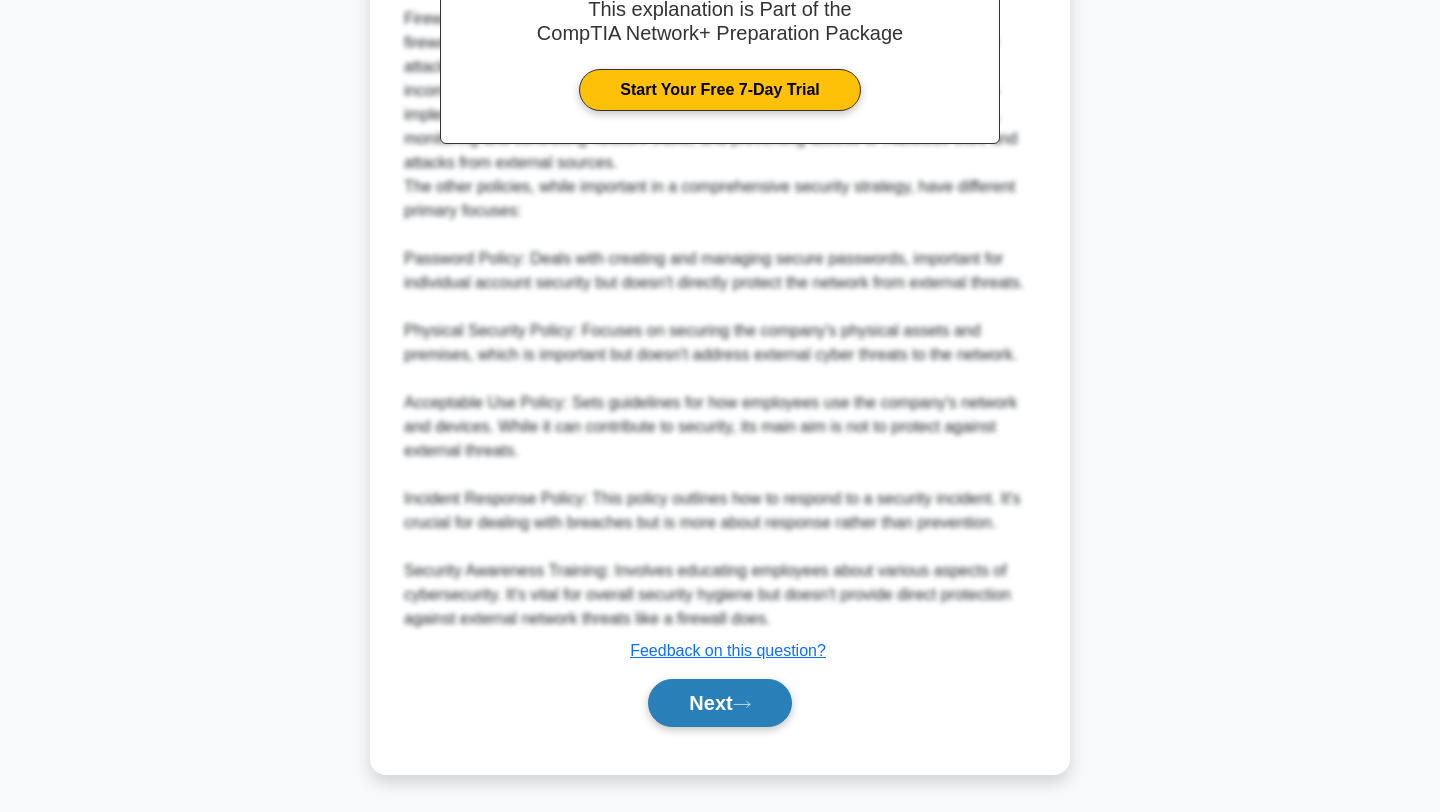 click on "Next" at bounding box center [719, 703] 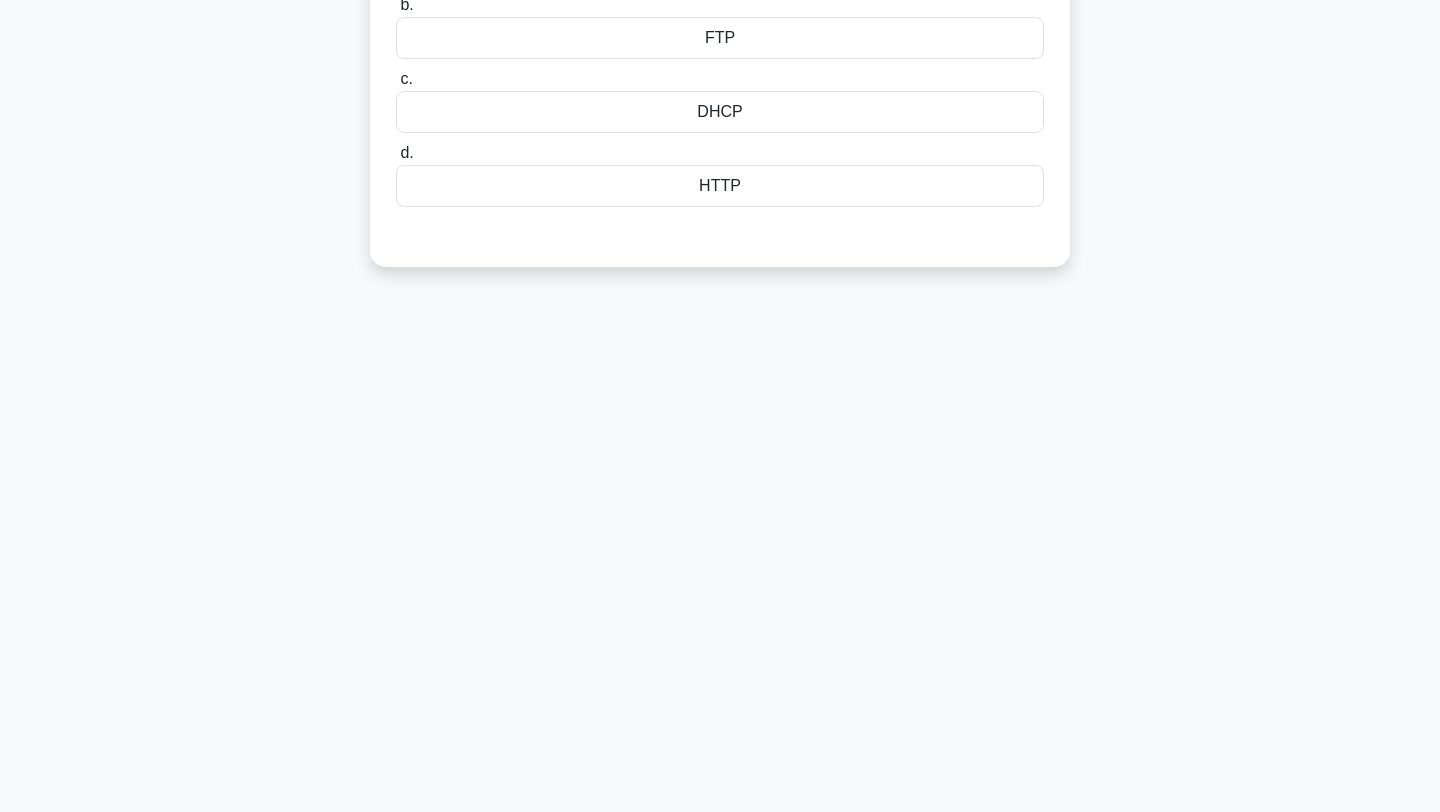 scroll, scrollTop: 0, scrollLeft: 0, axis: both 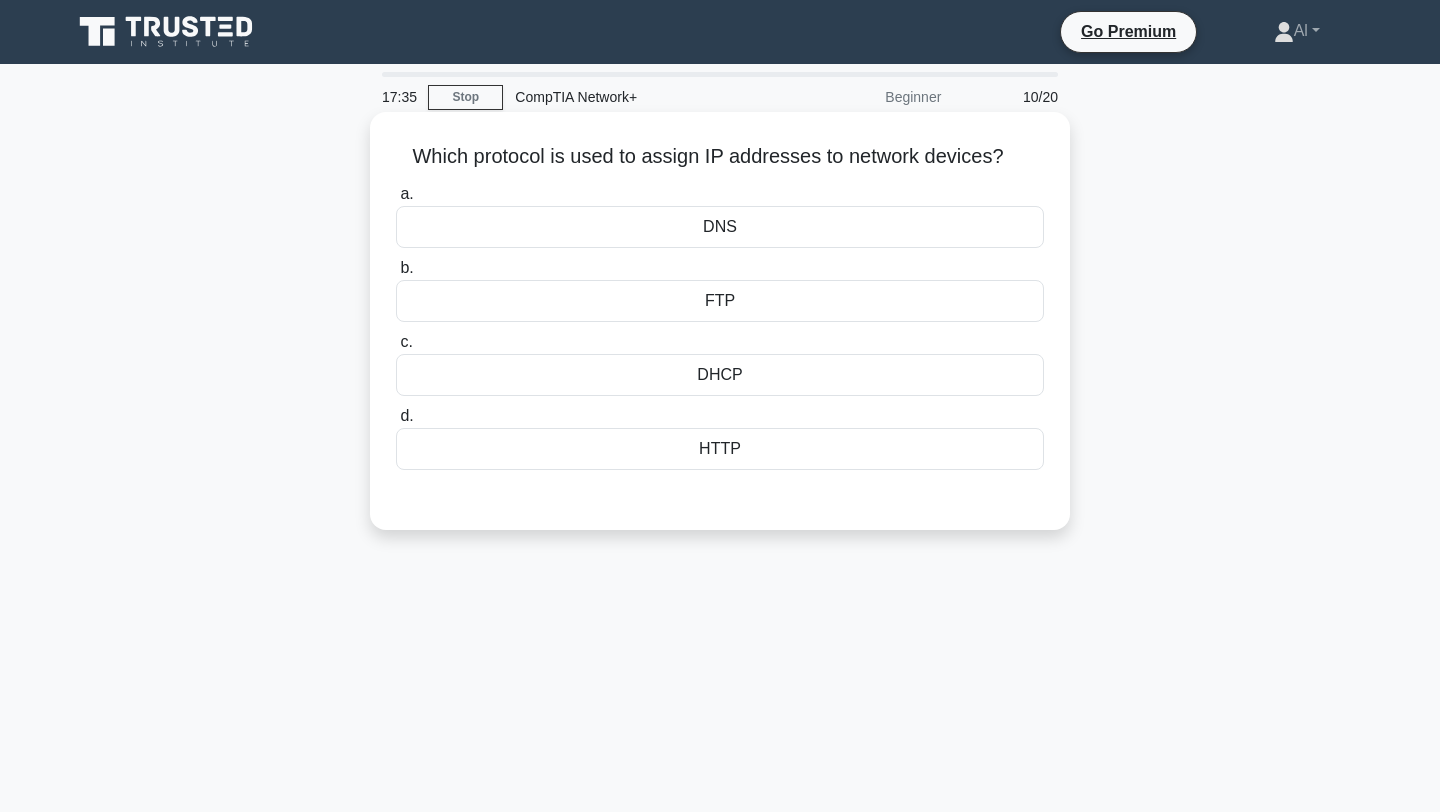 click on "DHCP" at bounding box center (720, 375) 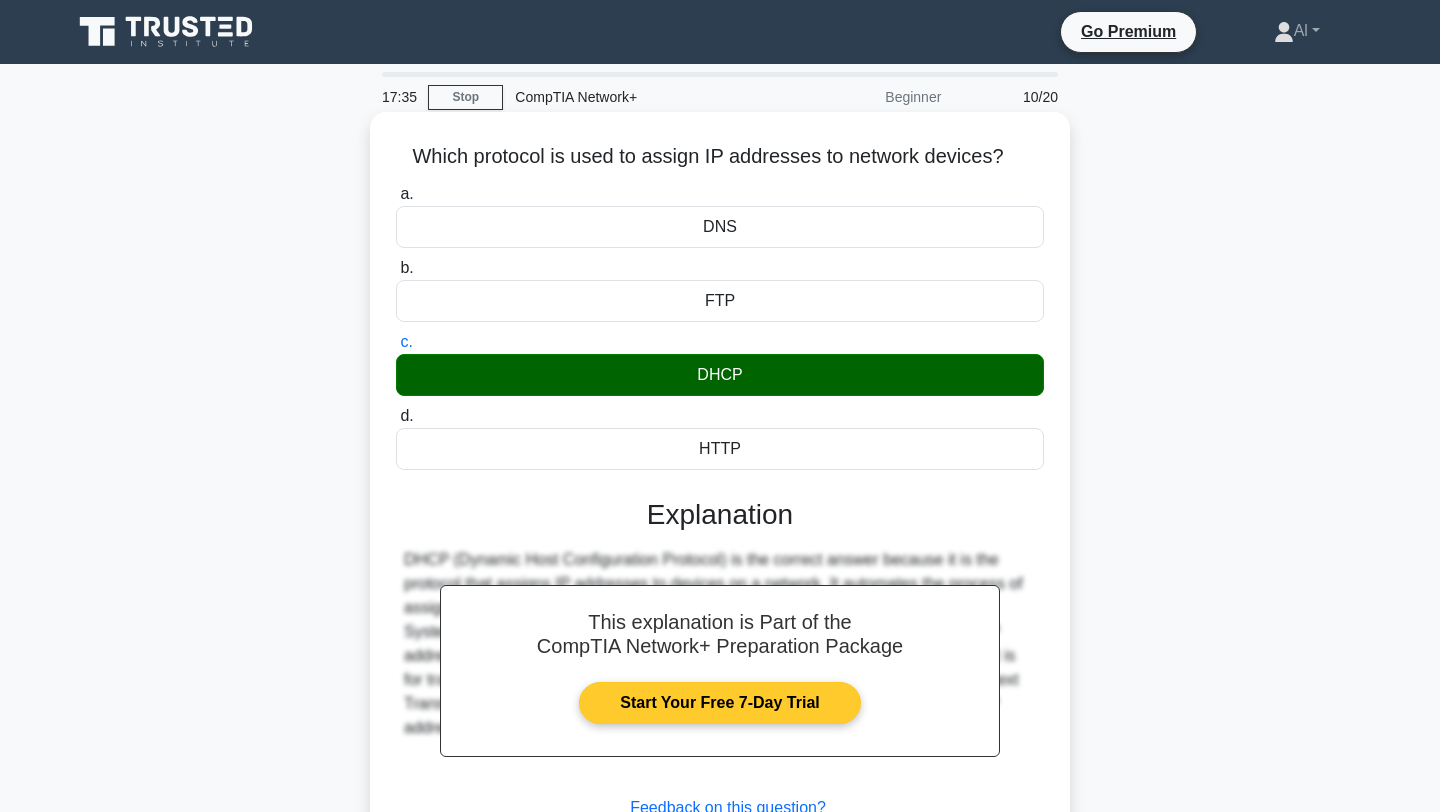 scroll, scrollTop: 268, scrollLeft: 0, axis: vertical 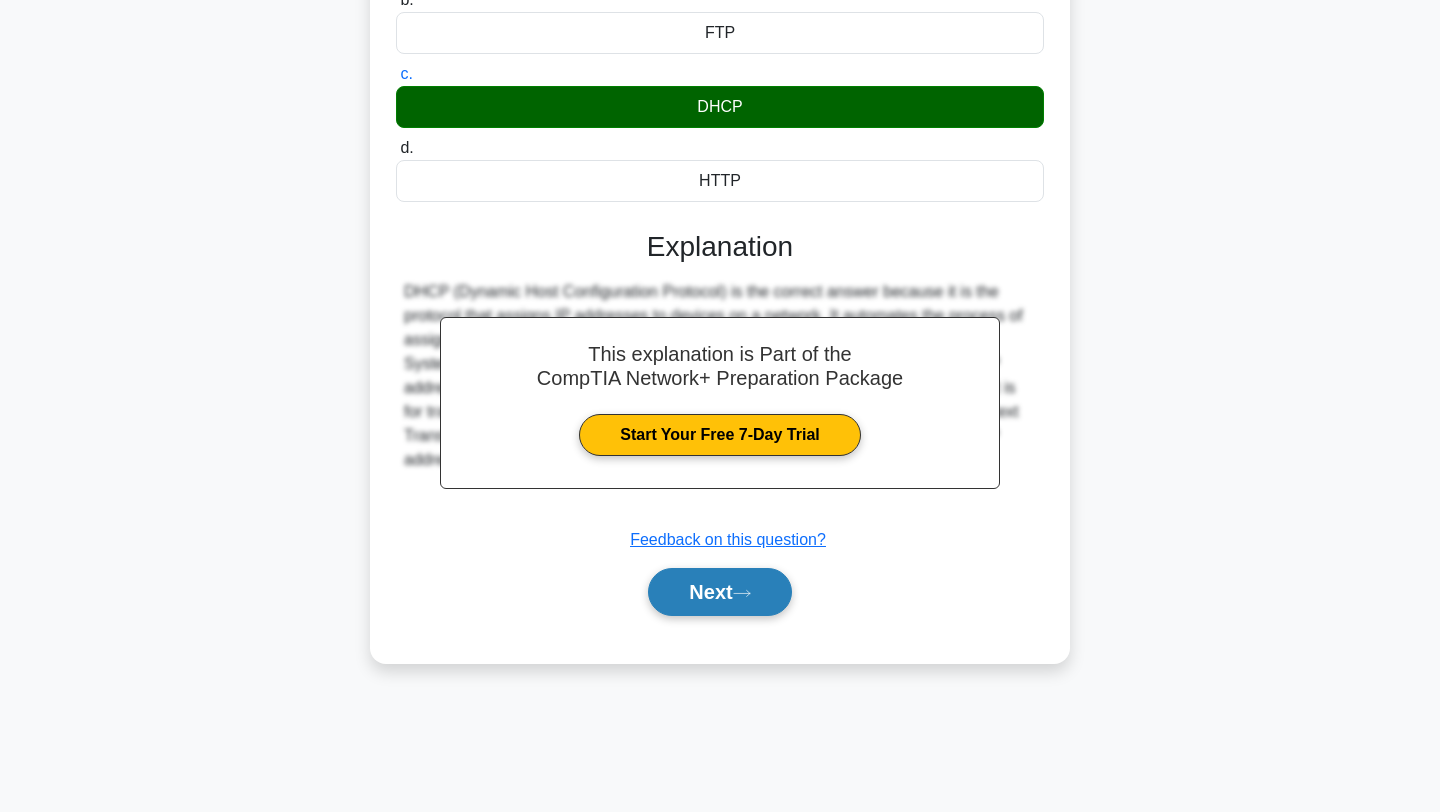 click on "Next" at bounding box center (719, 592) 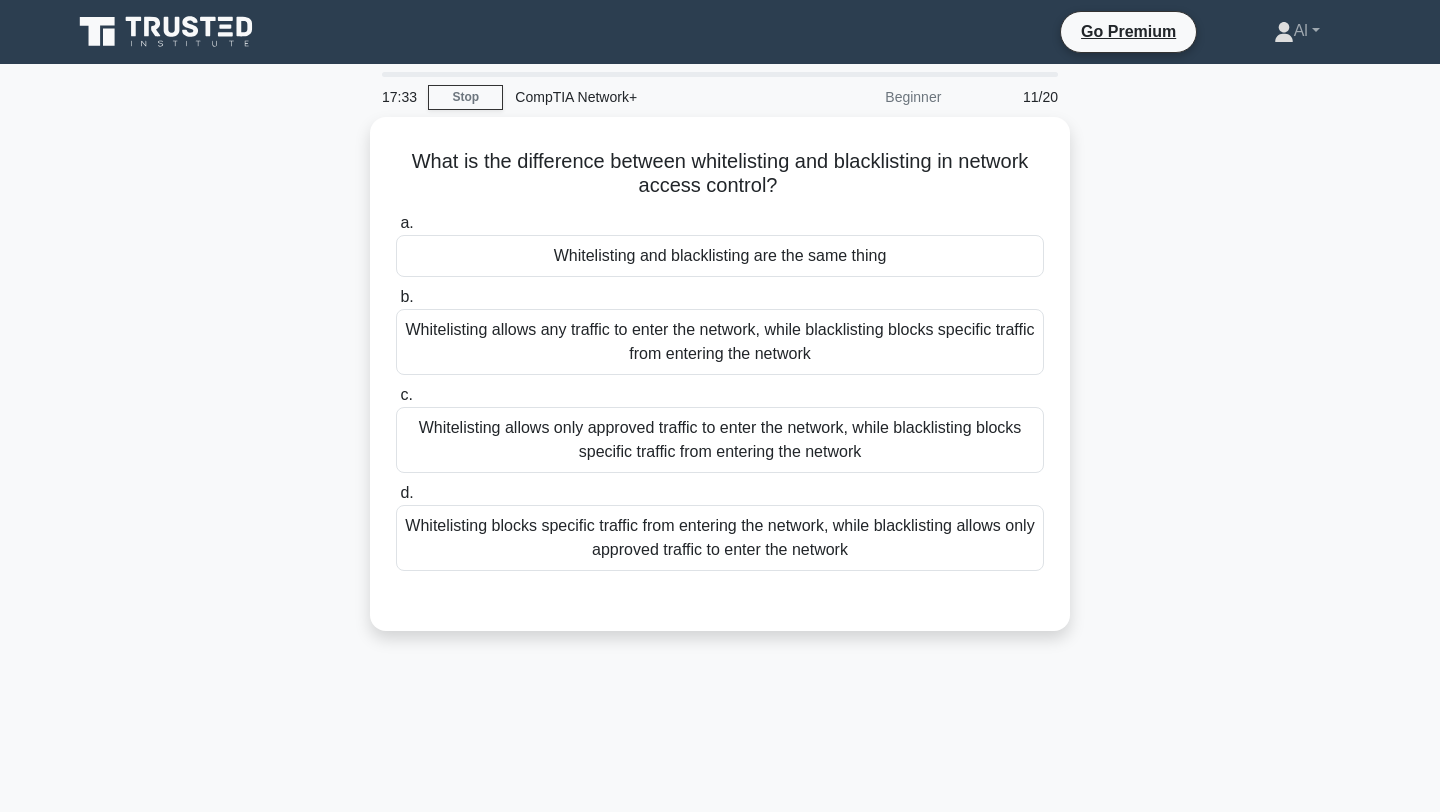 scroll, scrollTop: 1, scrollLeft: 0, axis: vertical 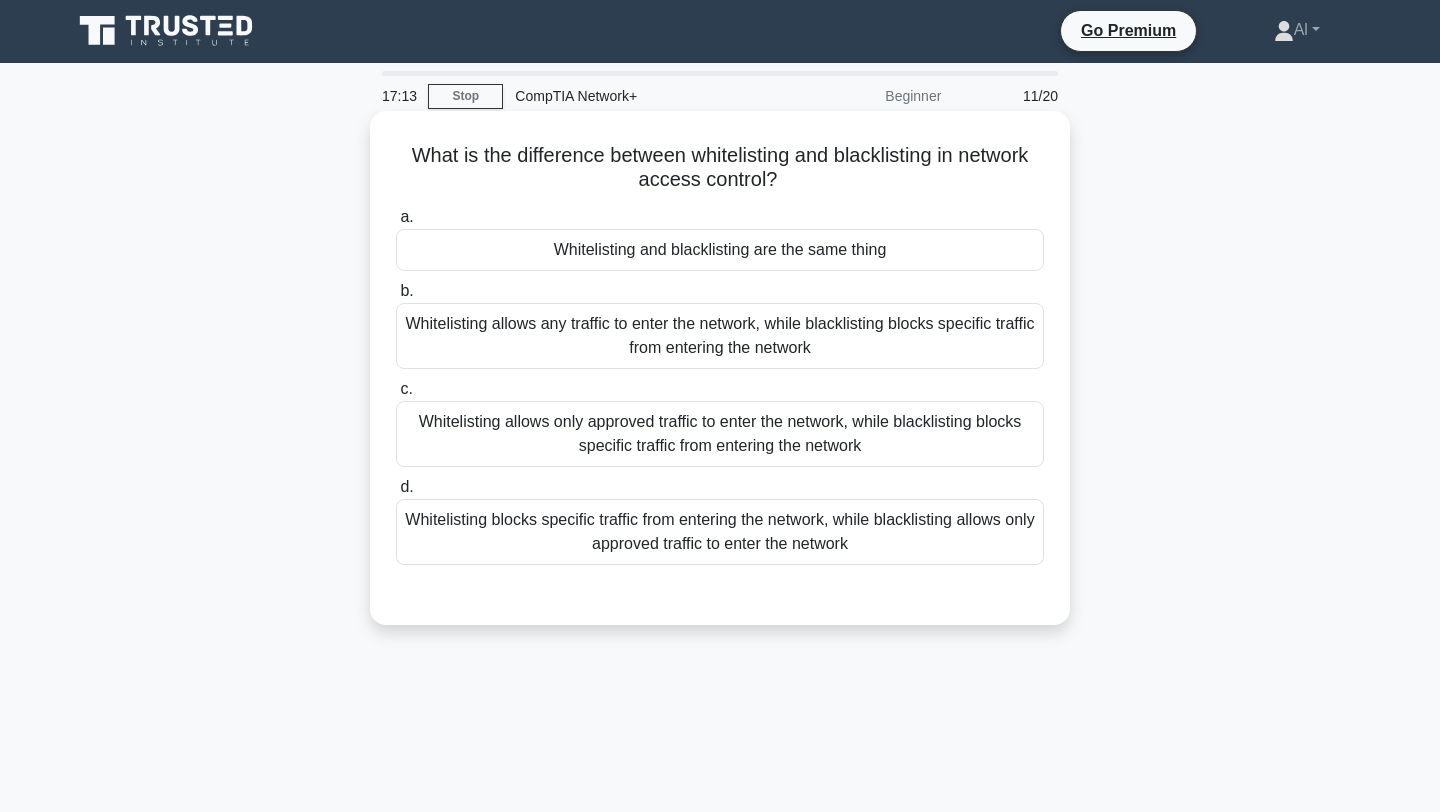 click on "Whitelisting allows only approved traffic to enter the network, while blacklisting blocks specific traffic from entering the network" at bounding box center (720, 434) 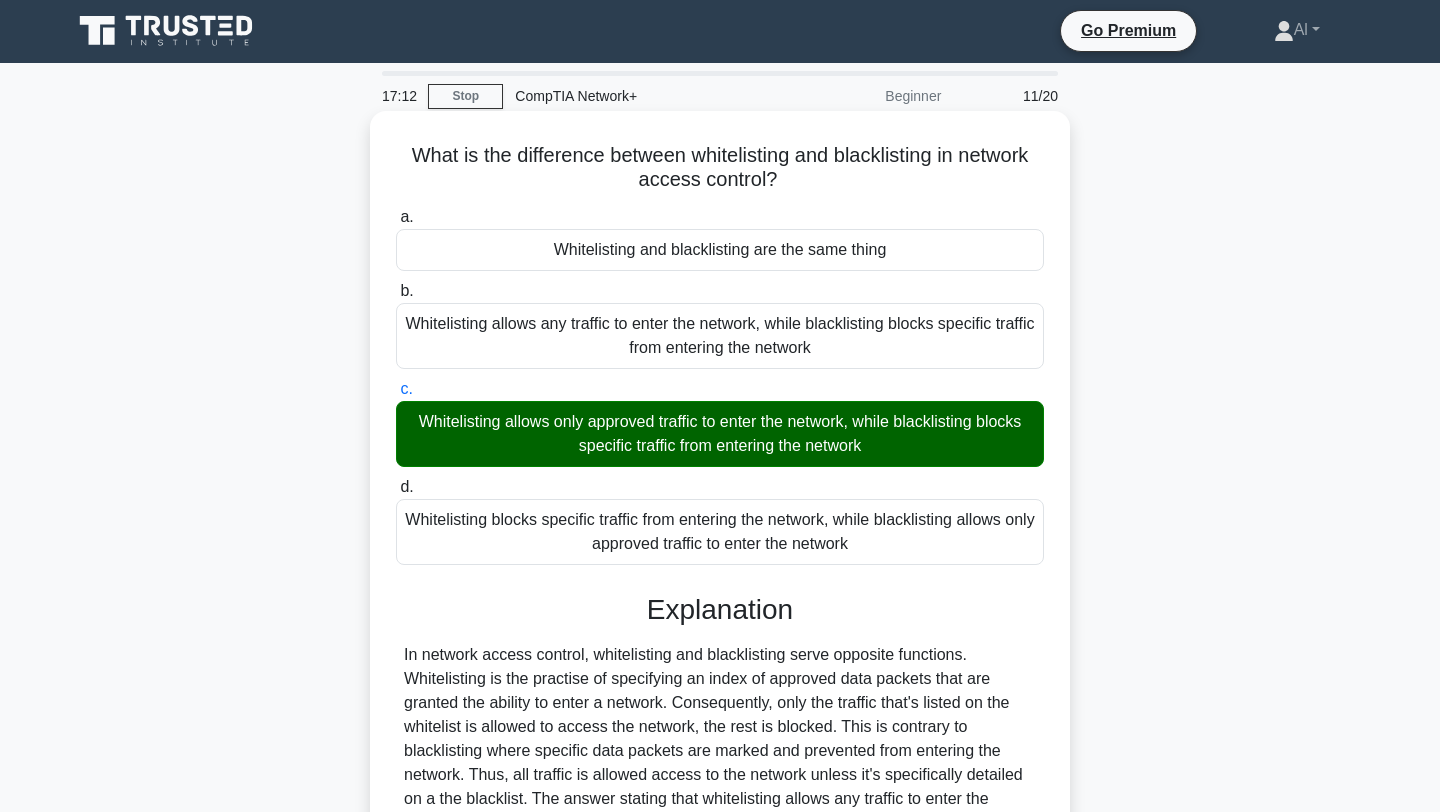 scroll, scrollTop: 277, scrollLeft: 0, axis: vertical 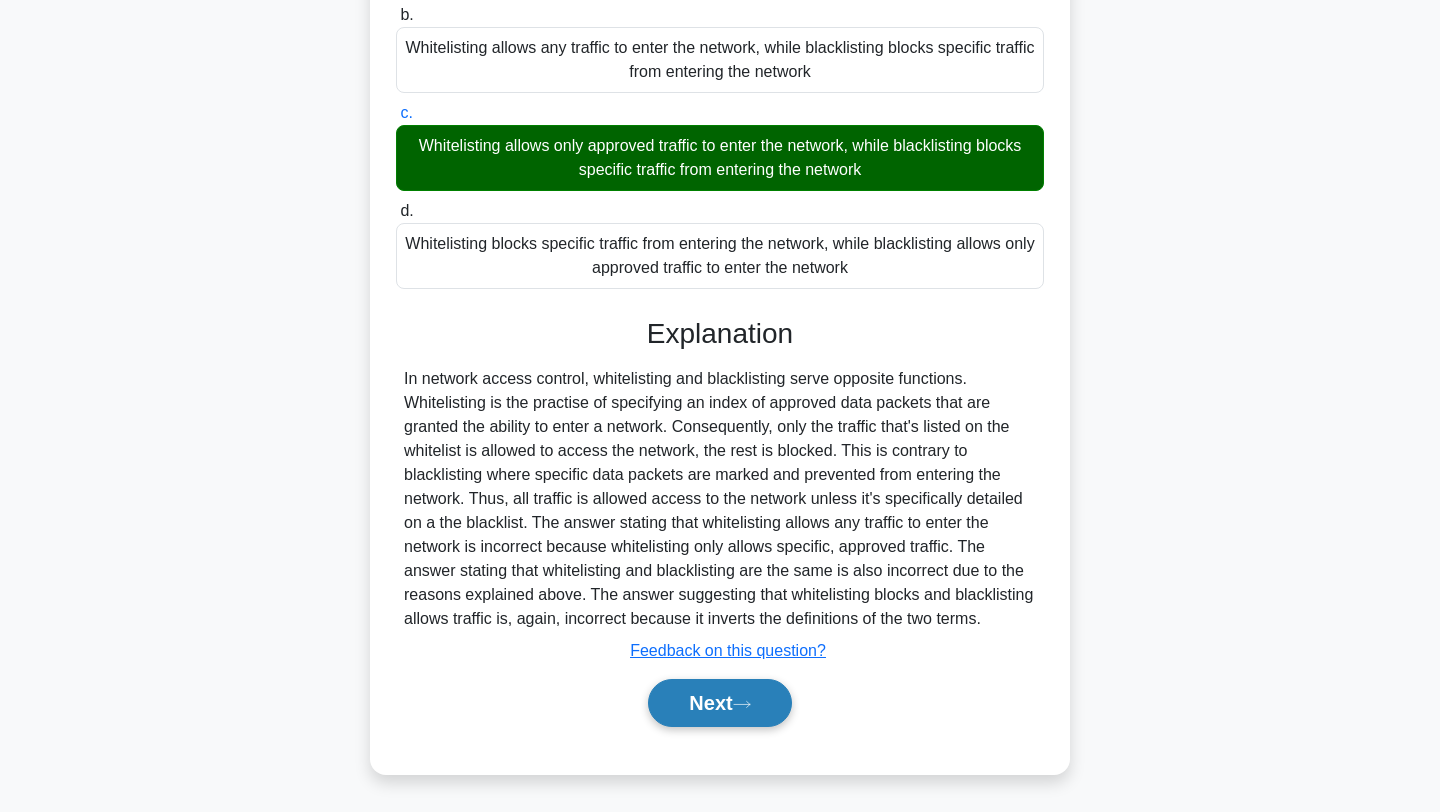 click 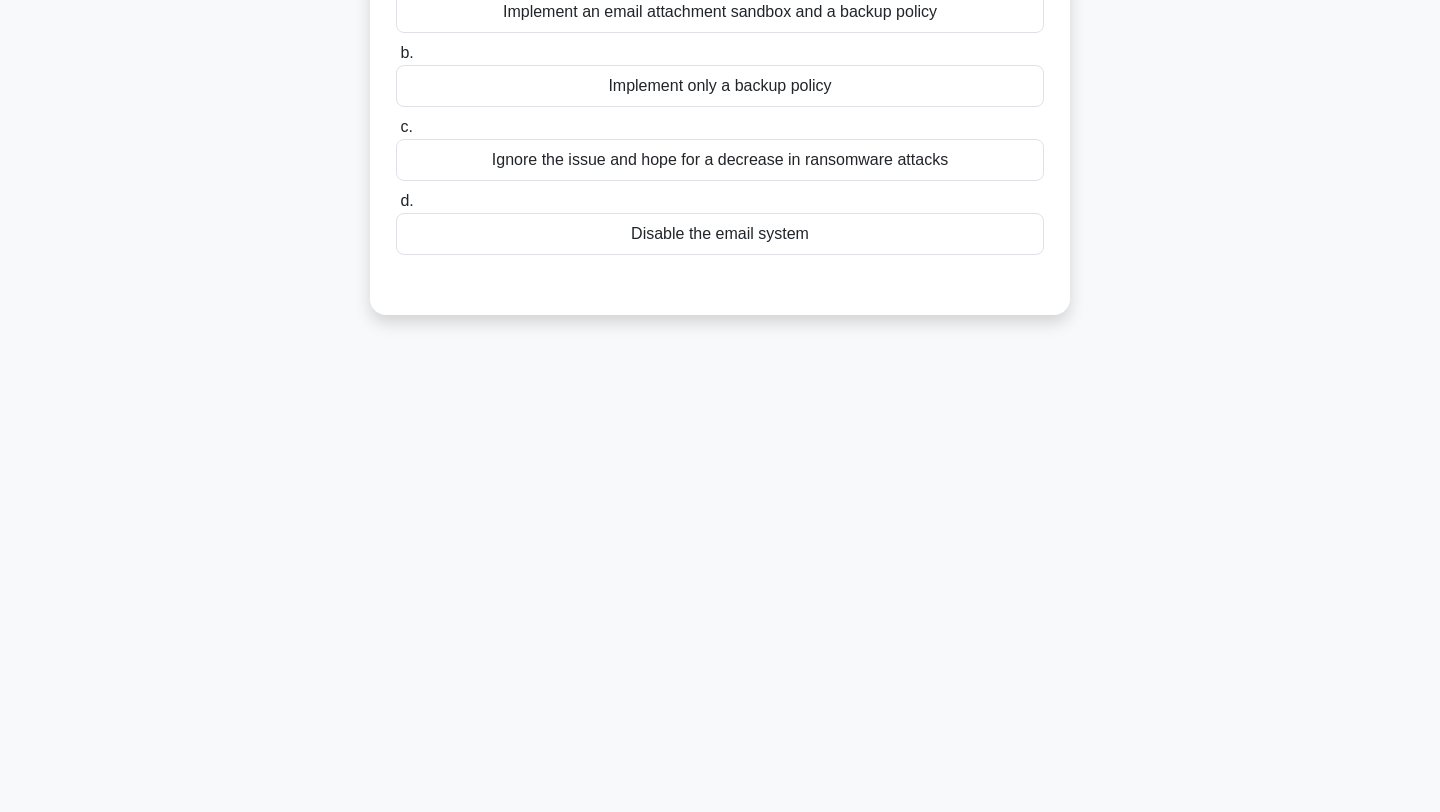 scroll, scrollTop: 0, scrollLeft: 0, axis: both 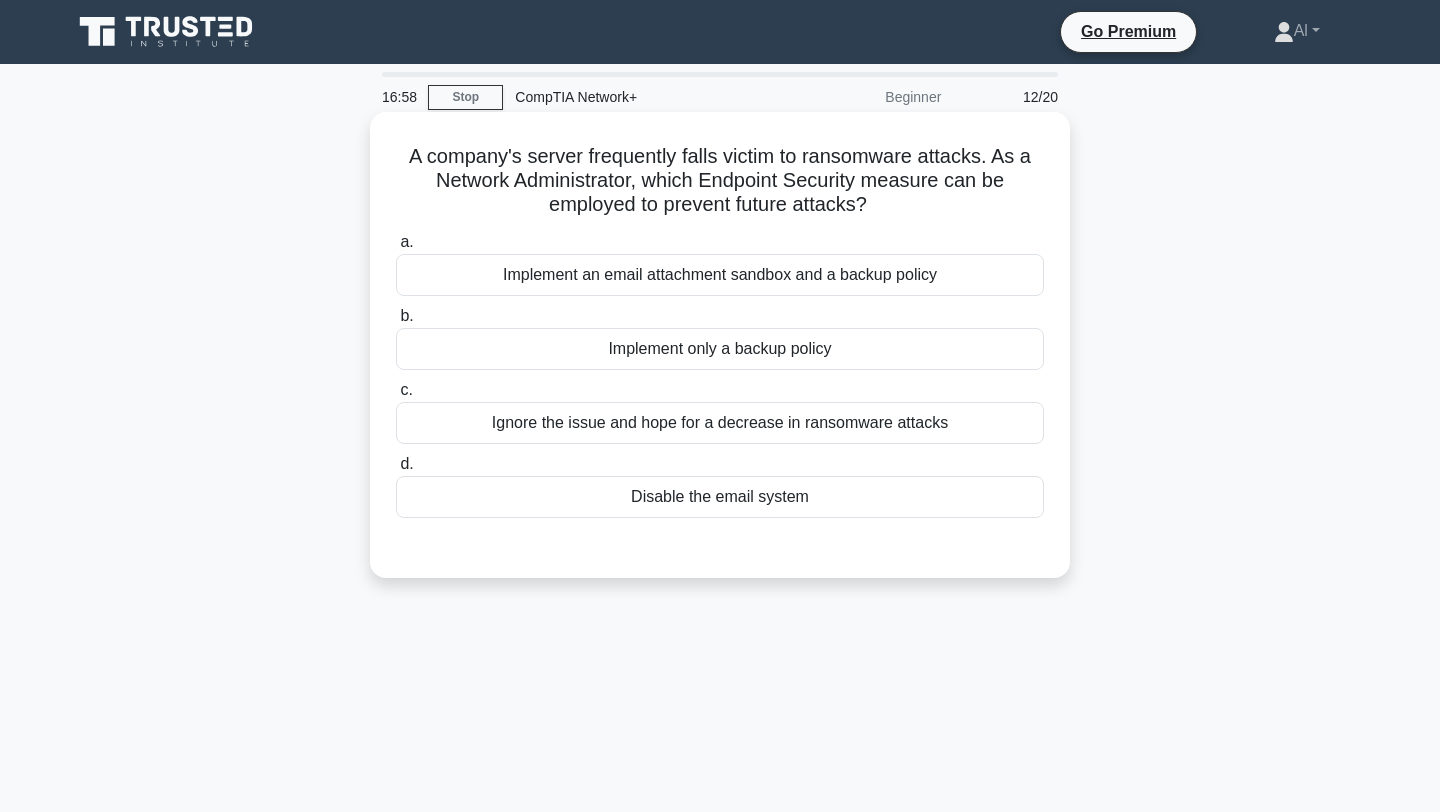 click on "Implement an email attachment sandbox and a backup policy" at bounding box center (720, 275) 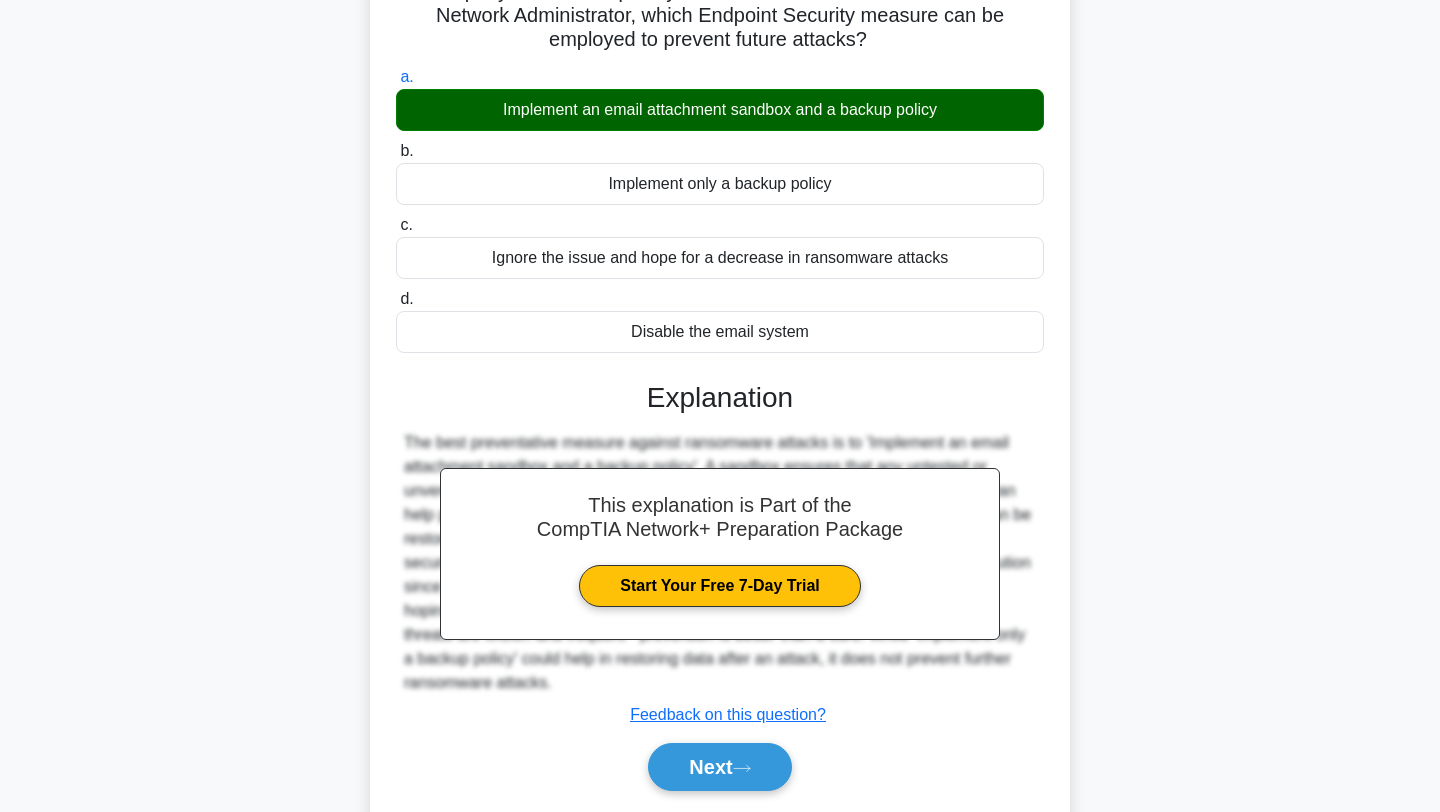 scroll, scrollTop: 268, scrollLeft: 0, axis: vertical 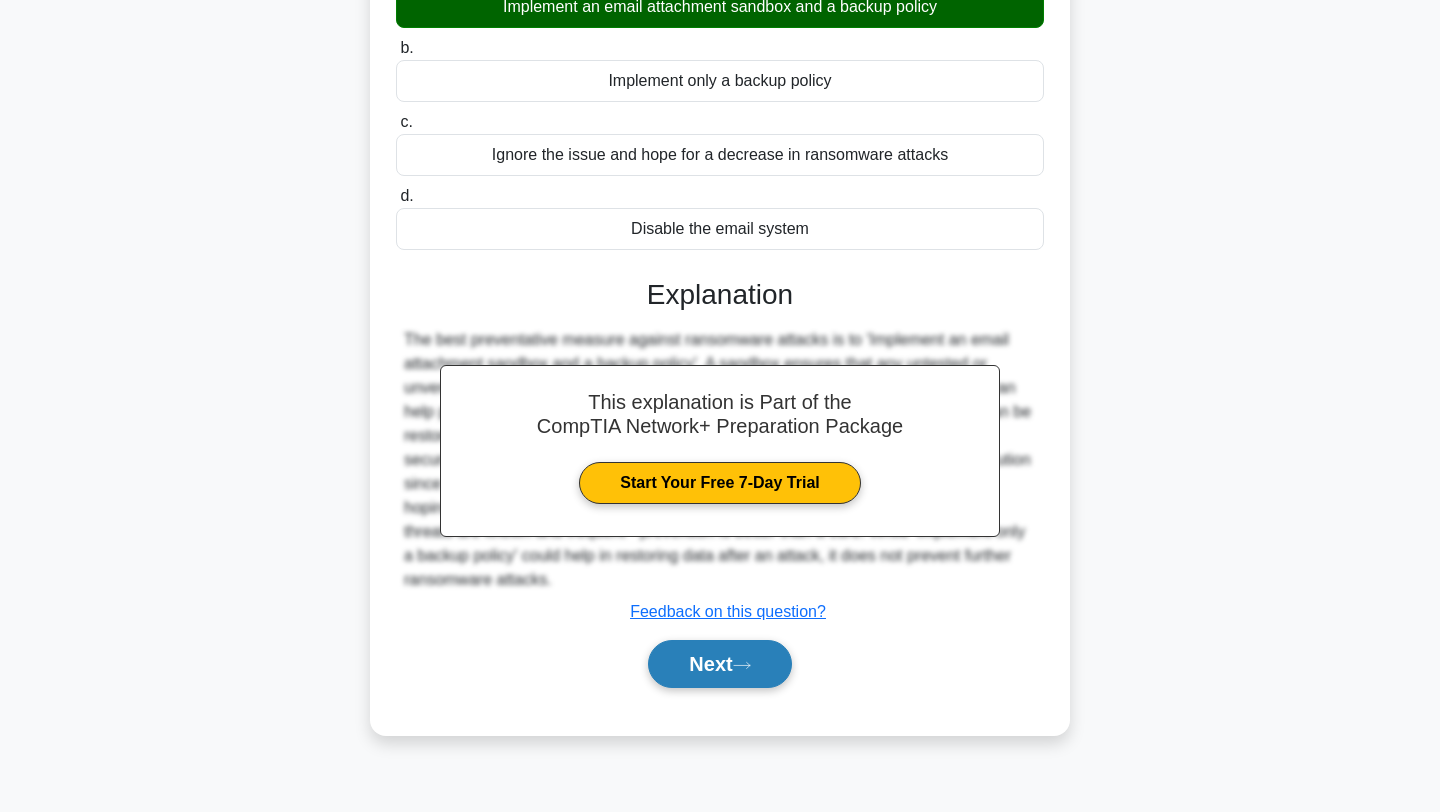 click on "Next" at bounding box center [719, 664] 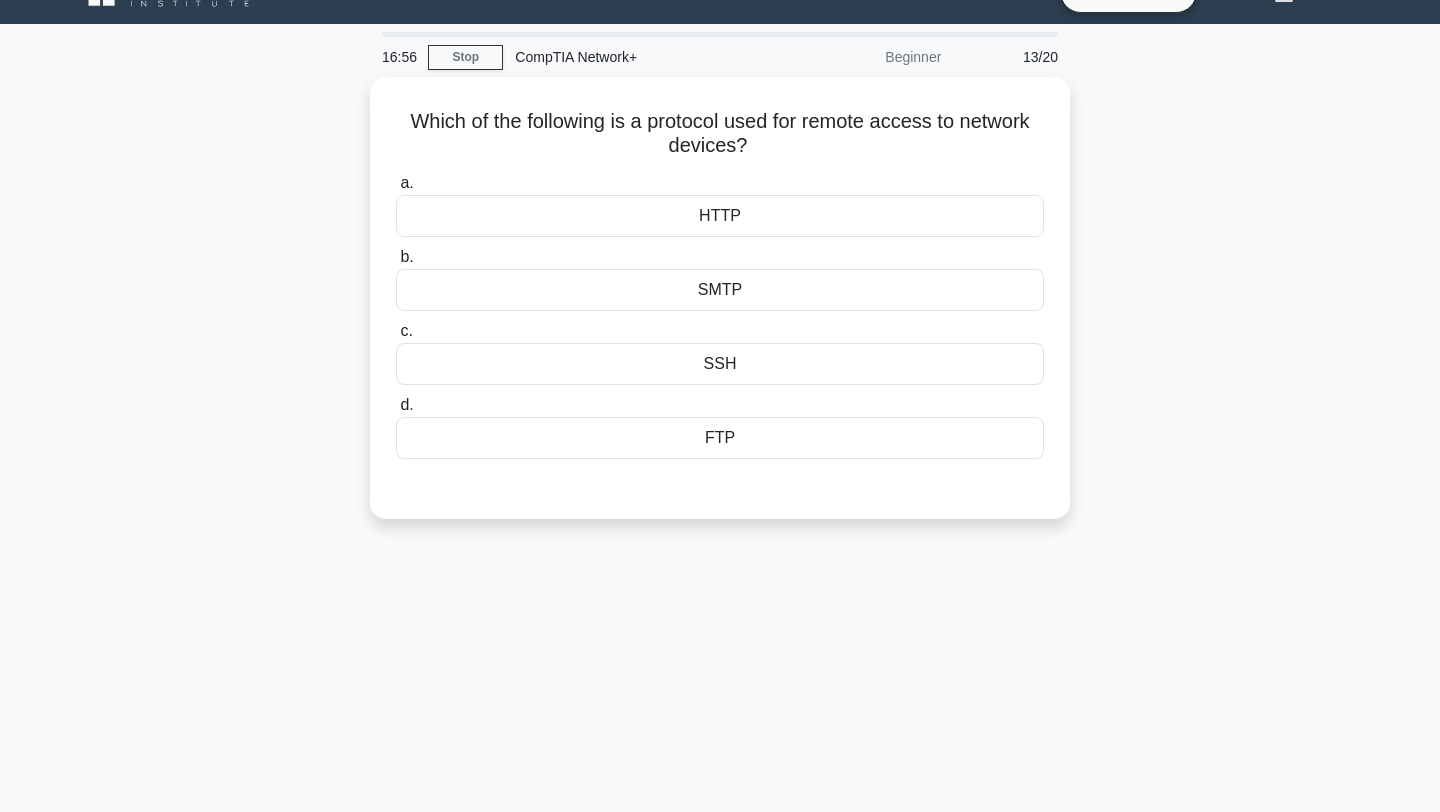 scroll, scrollTop: 39, scrollLeft: 0, axis: vertical 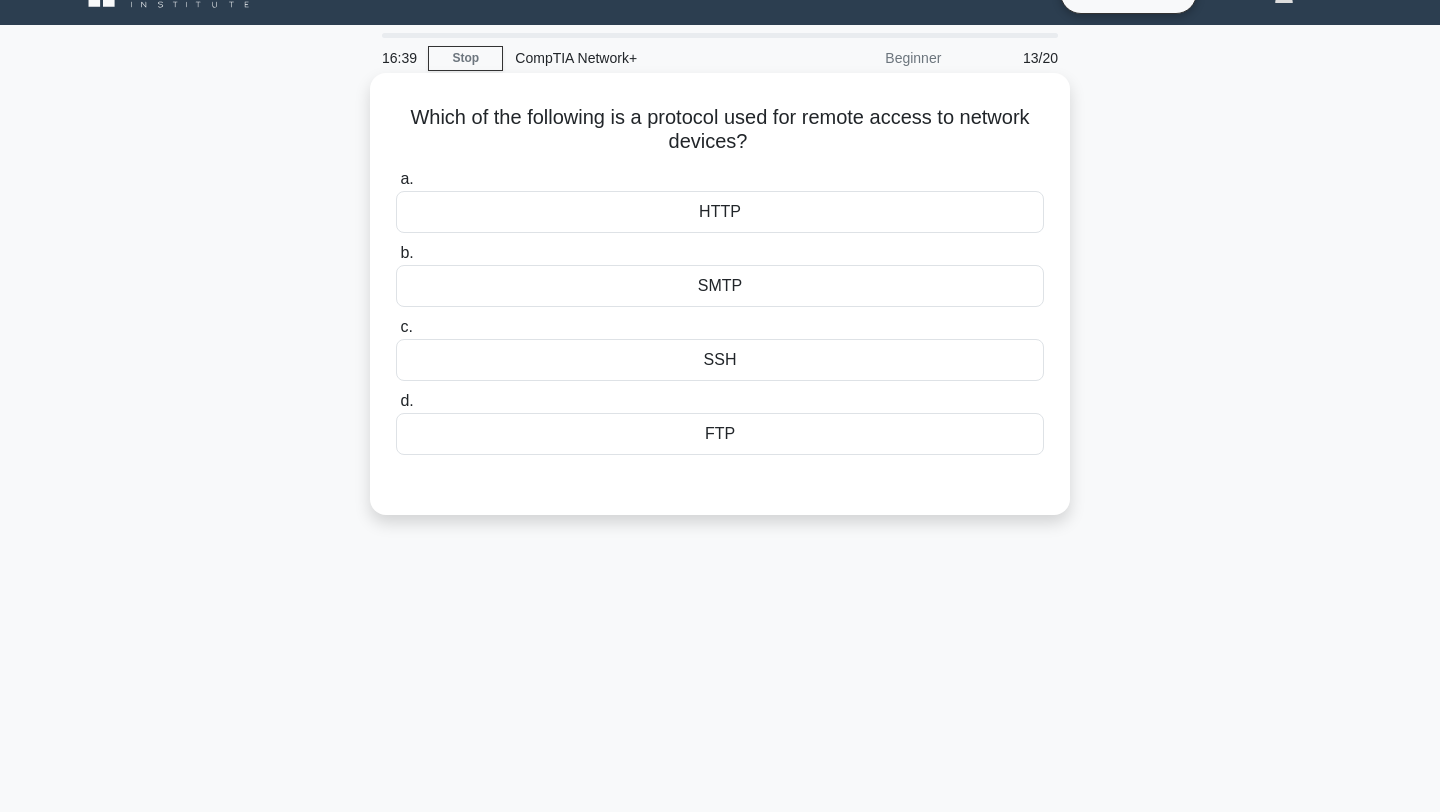 click on "SSH" at bounding box center (720, 360) 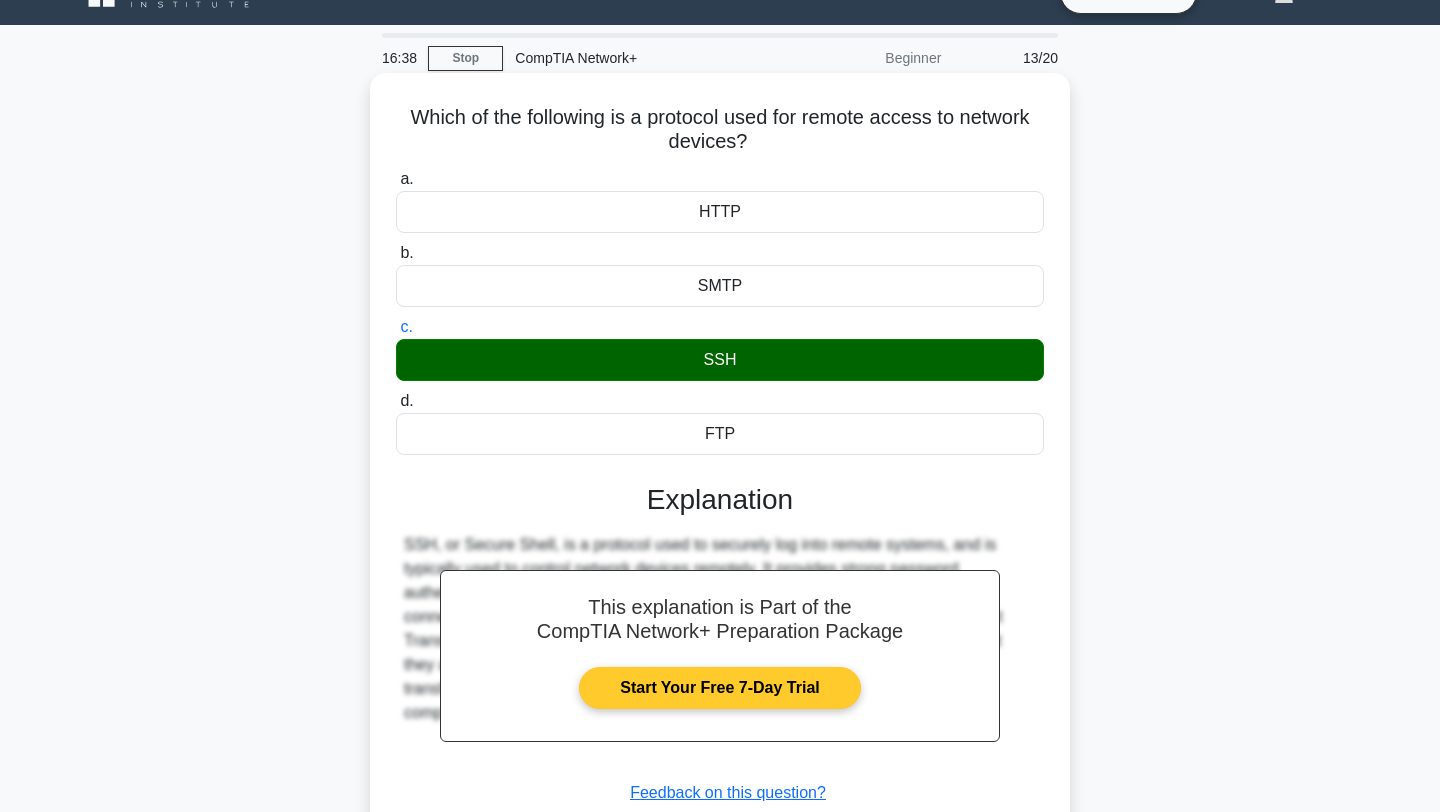scroll, scrollTop: 268, scrollLeft: 0, axis: vertical 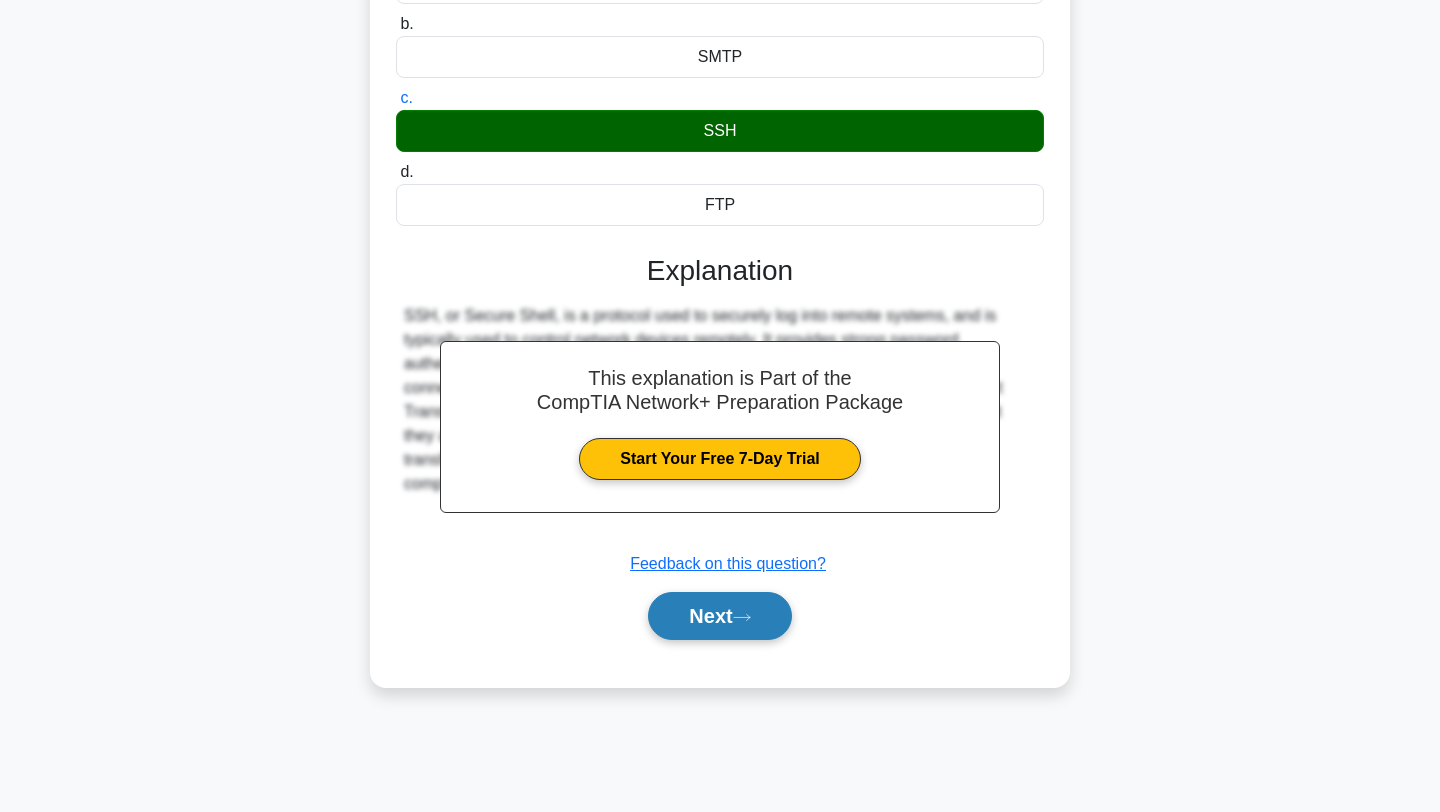 click on "Next" at bounding box center (719, 616) 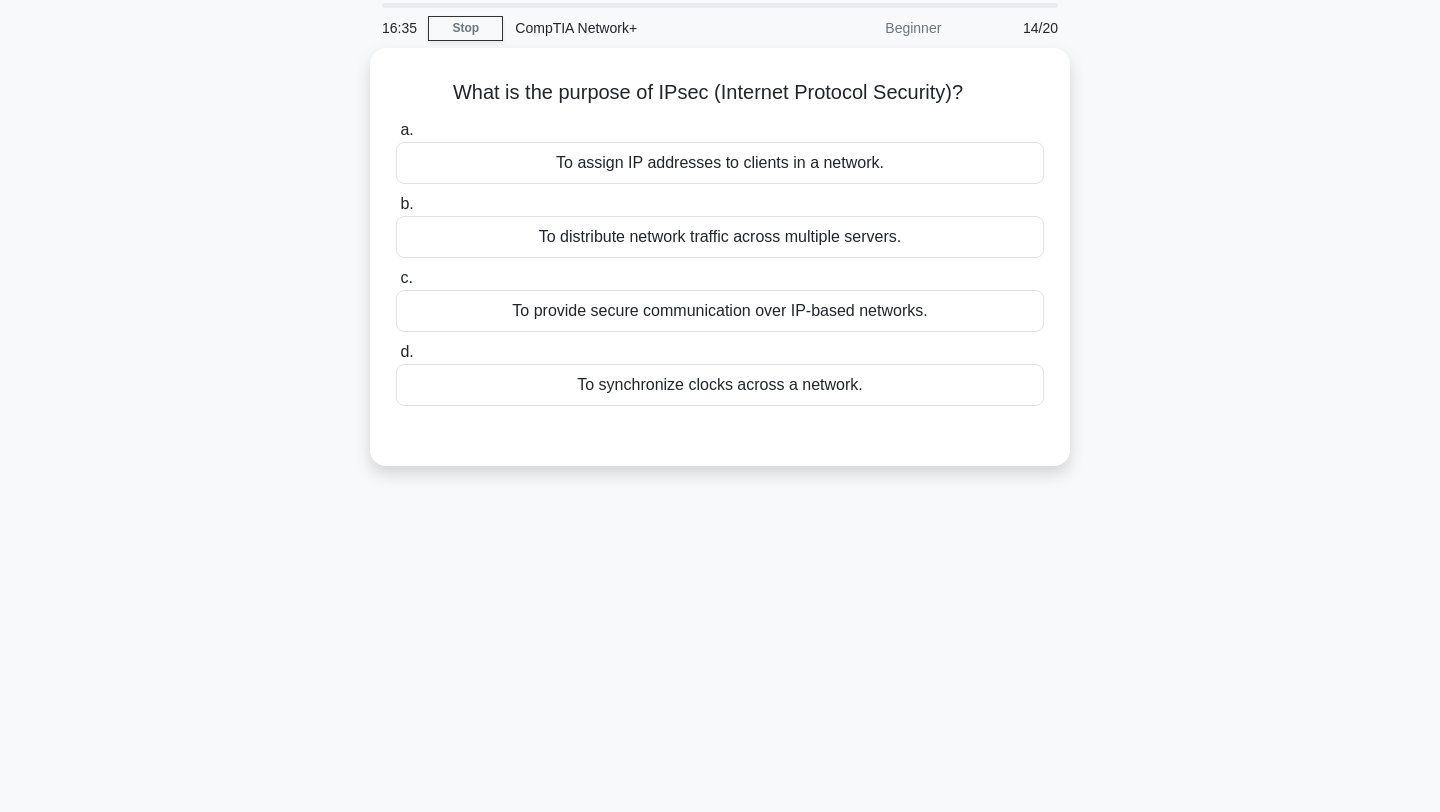 scroll, scrollTop: 68, scrollLeft: 0, axis: vertical 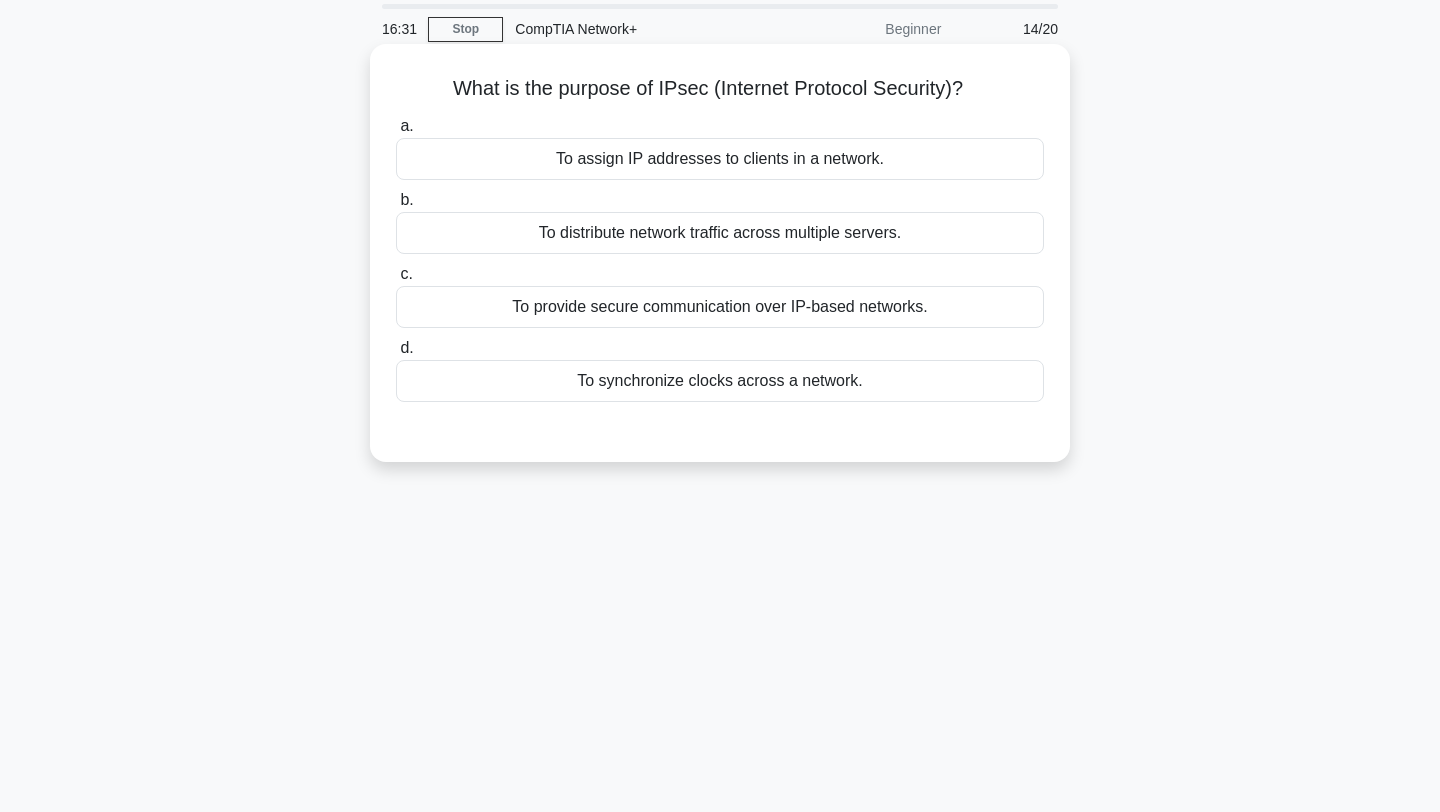 click on "To provide secure communication over IP-based networks." at bounding box center (720, 307) 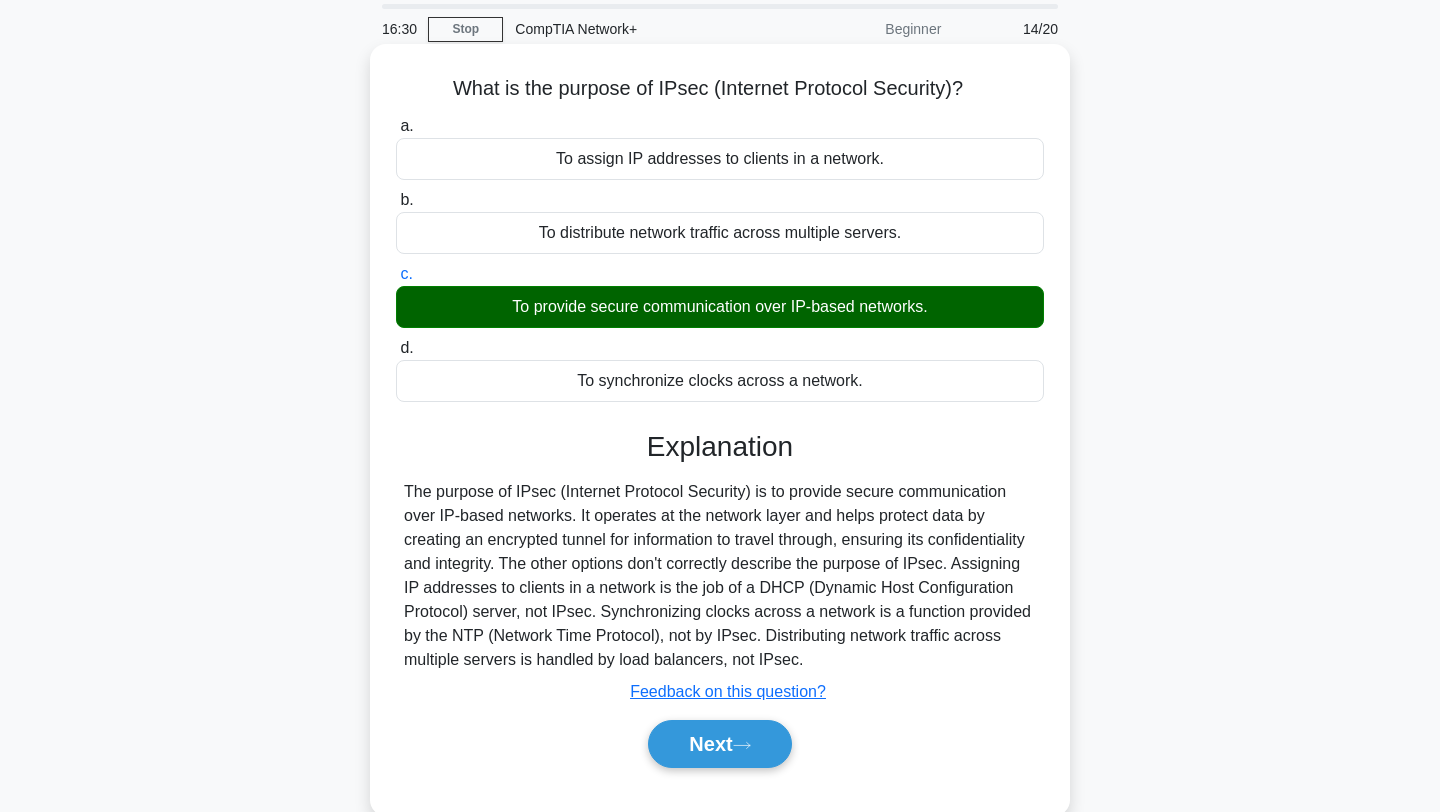 scroll, scrollTop: 239, scrollLeft: 0, axis: vertical 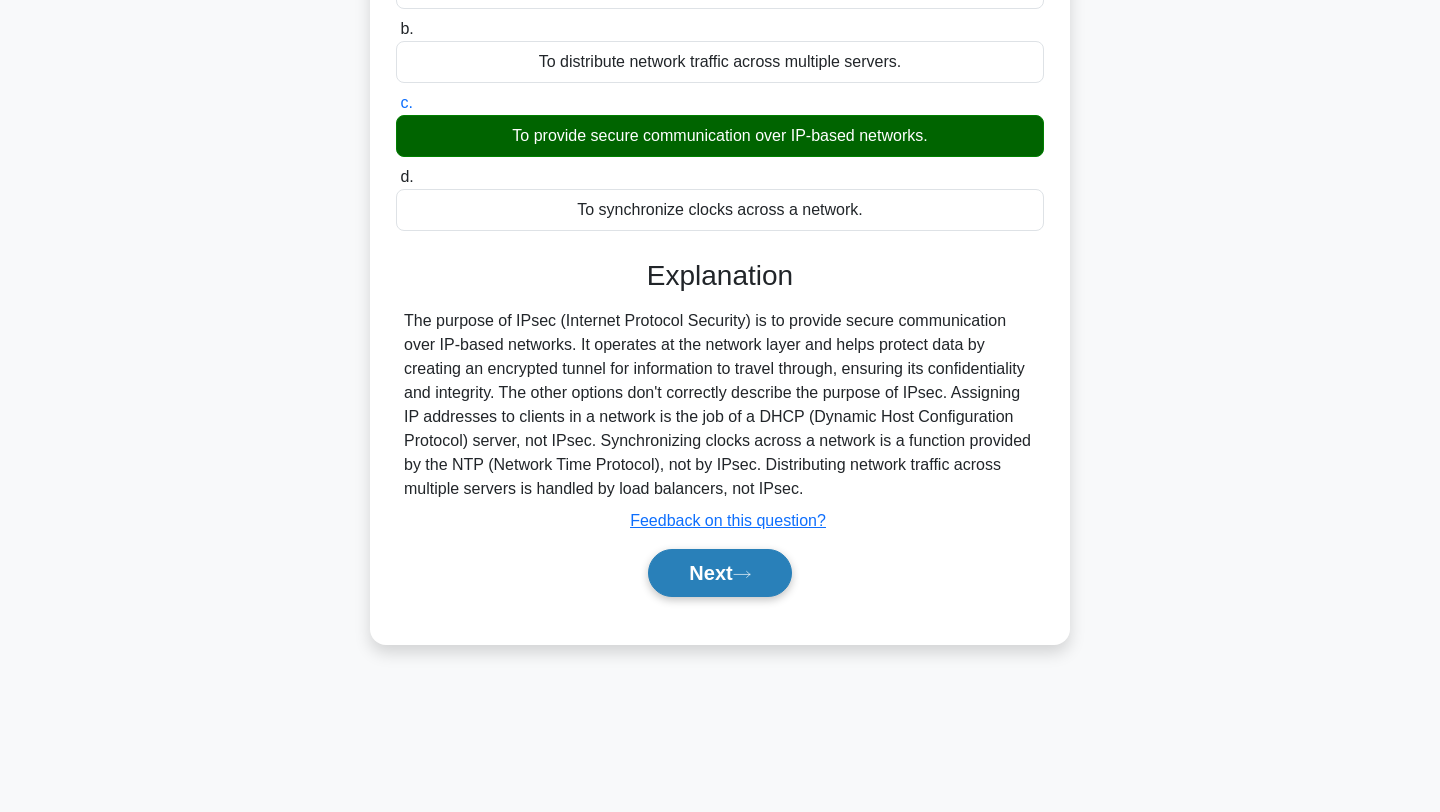 click on "Next" at bounding box center (719, 573) 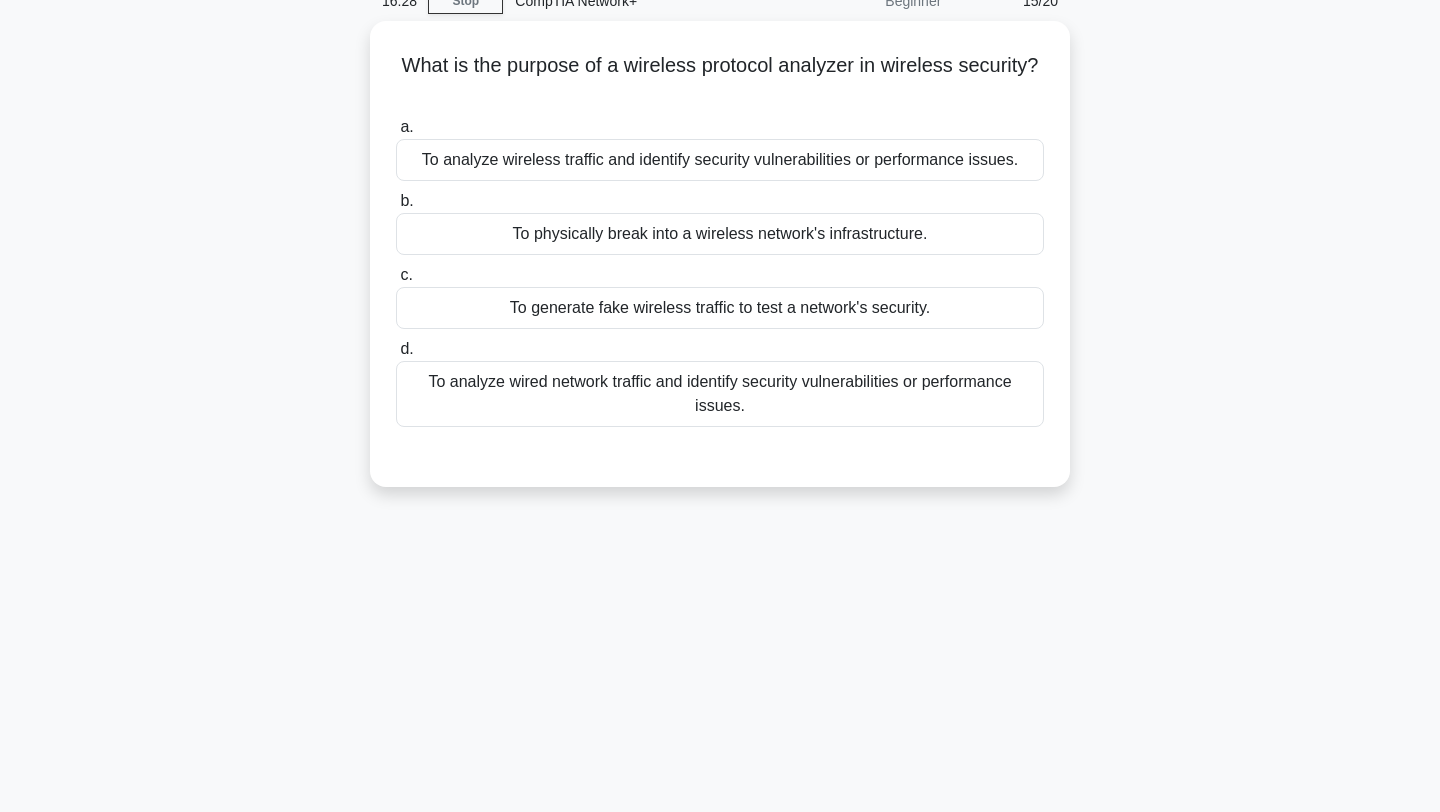 scroll, scrollTop: 69, scrollLeft: 0, axis: vertical 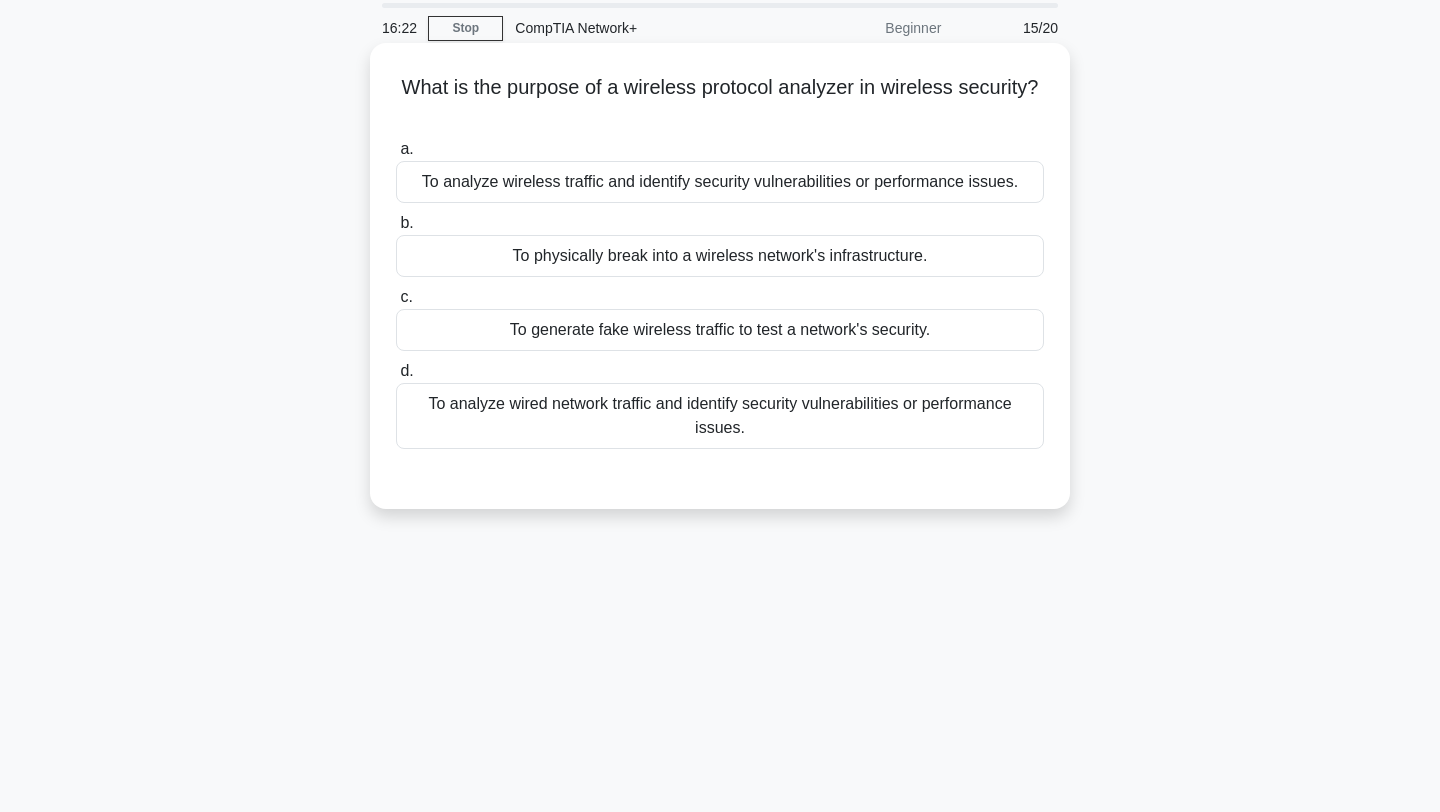 click on "To analyze wireless traffic and identify security vulnerabilities or performance issues." at bounding box center [720, 182] 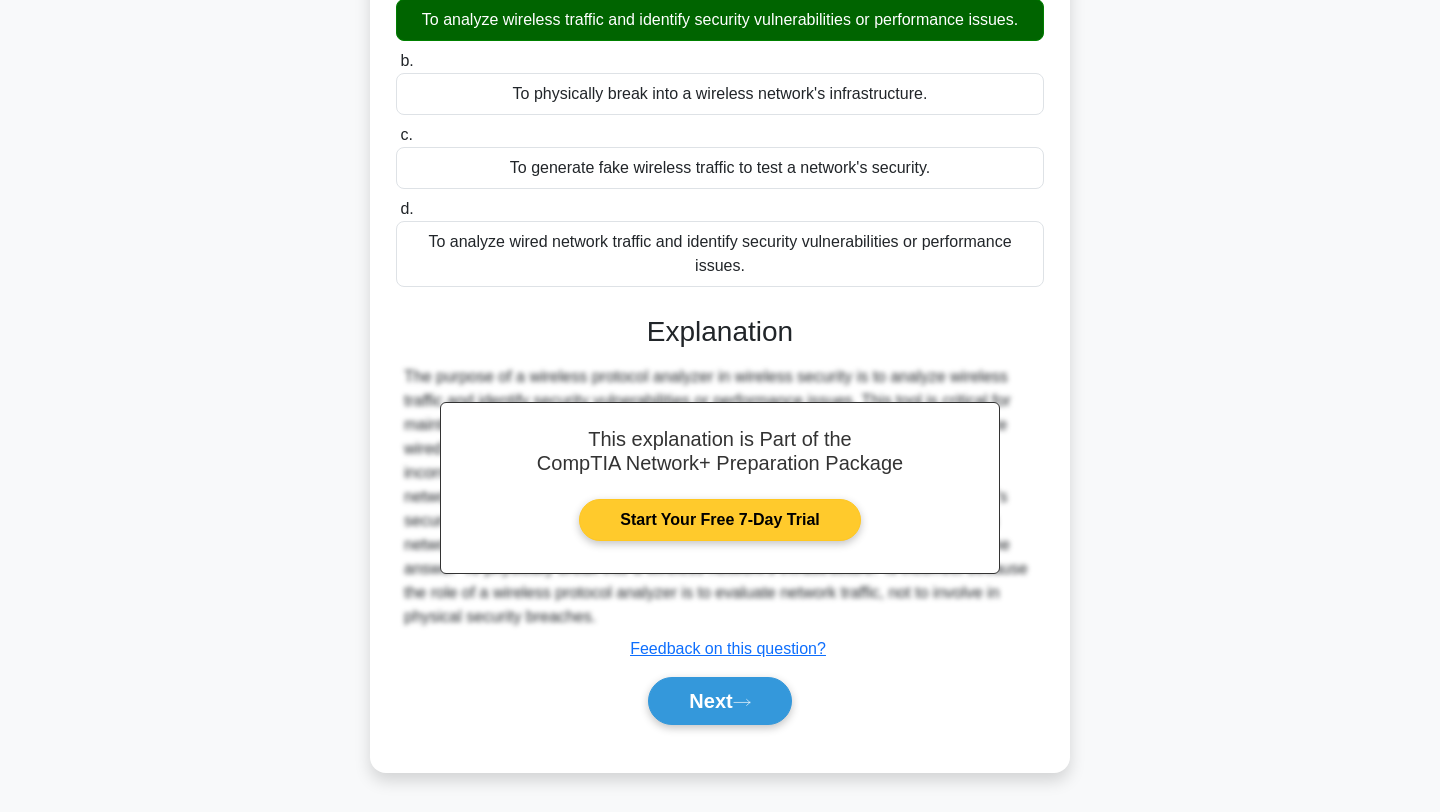 scroll, scrollTop: 268, scrollLeft: 0, axis: vertical 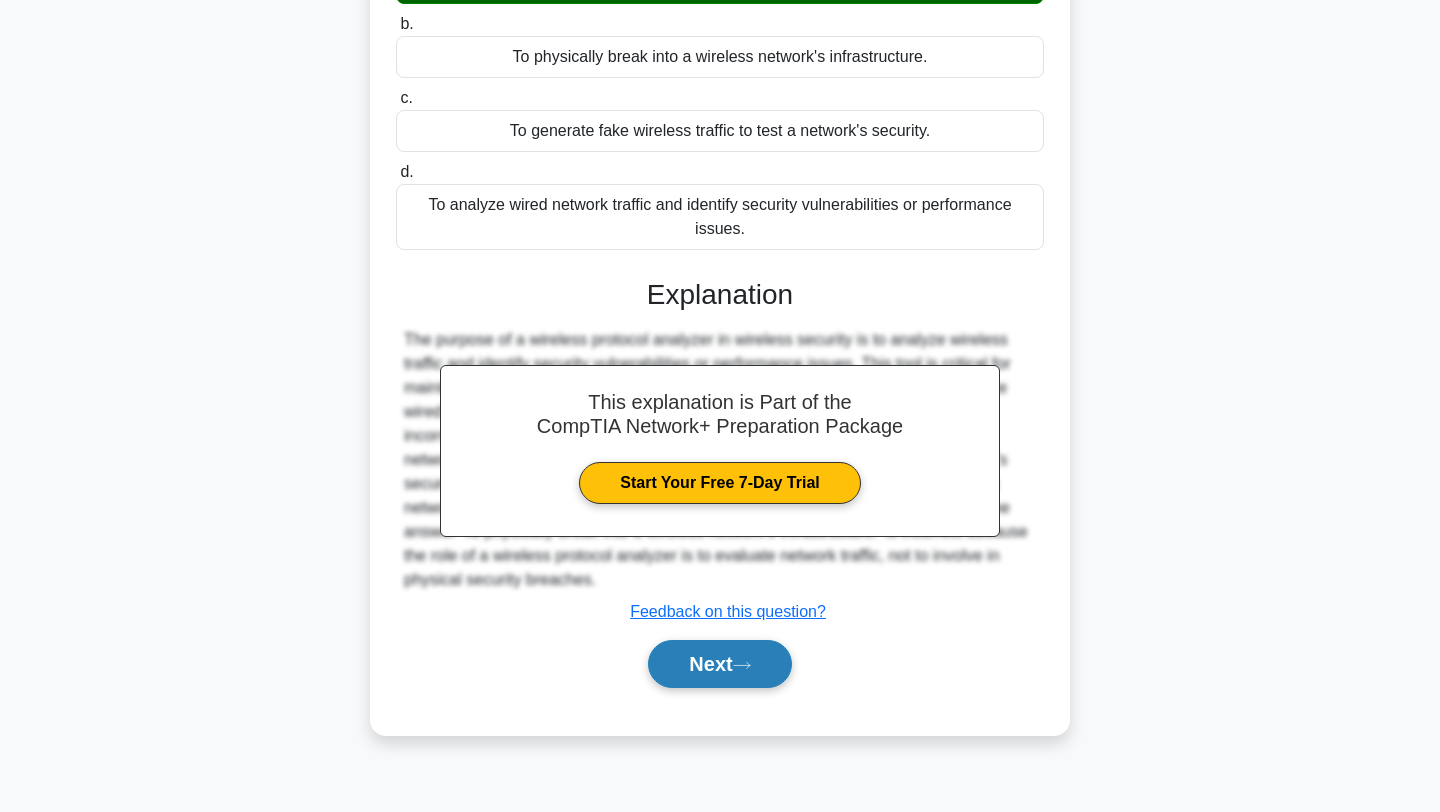 click on "Next" at bounding box center [719, 664] 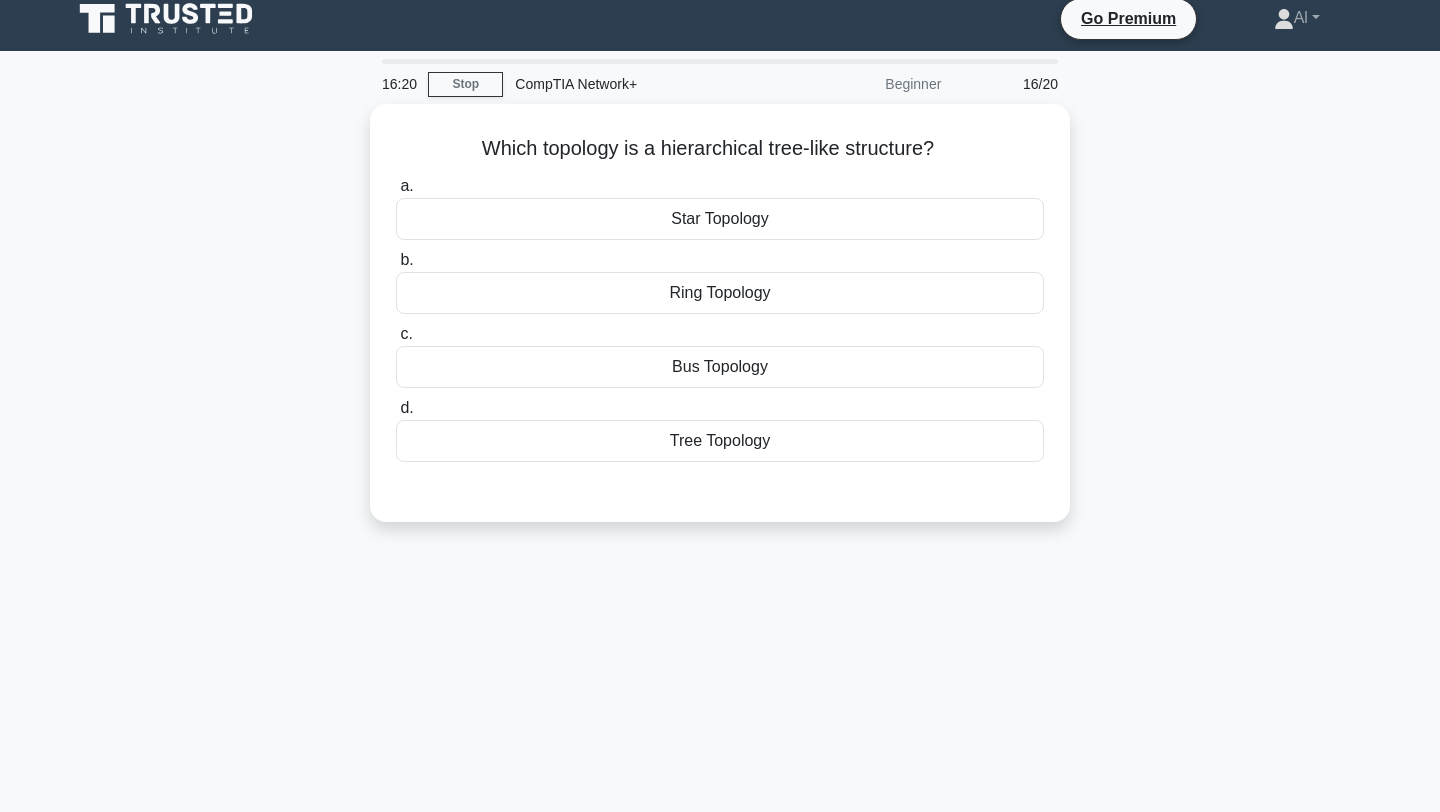 scroll, scrollTop: 14, scrollLeft: 0, axis: vertical 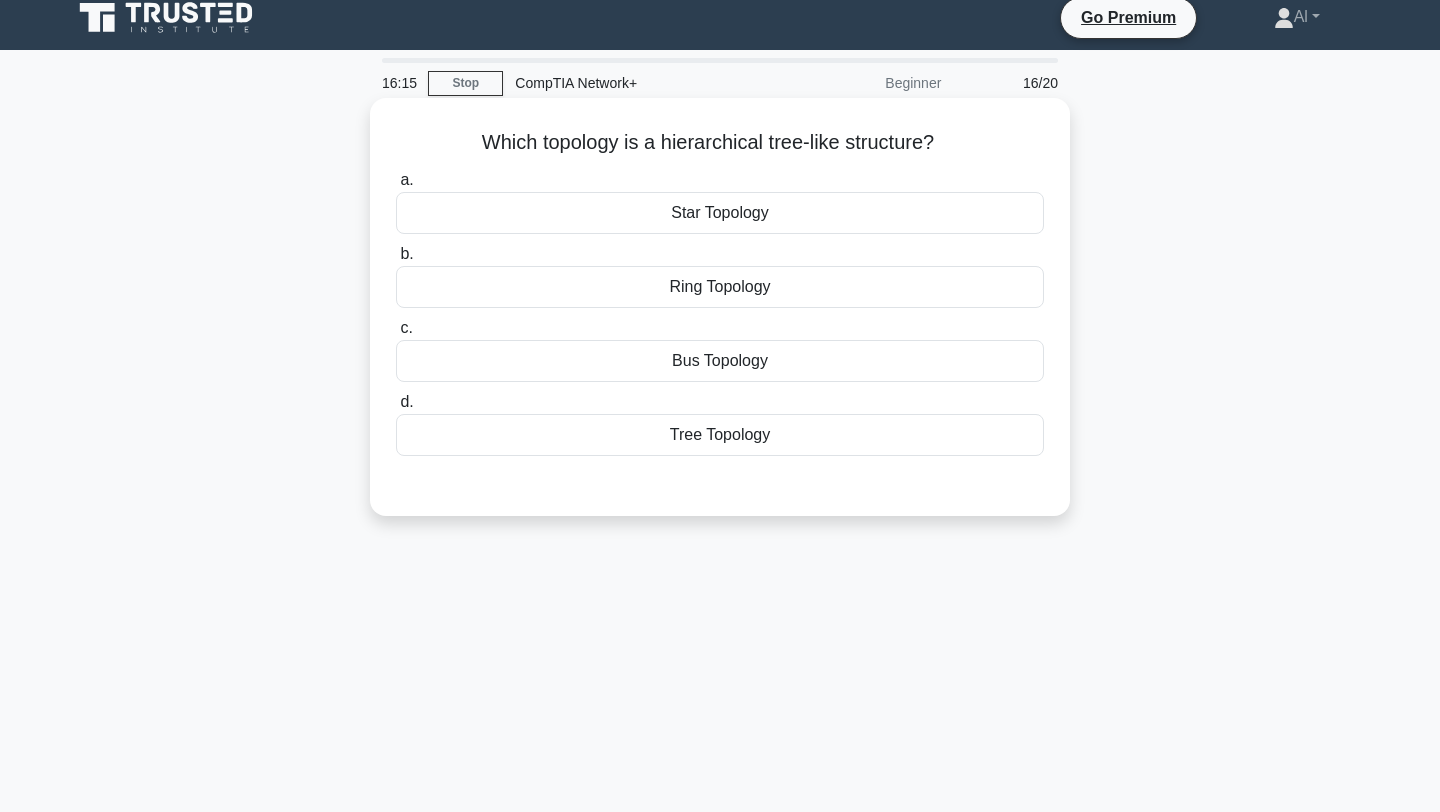 click on "Tree Topology" at bounding box center [720, 435] 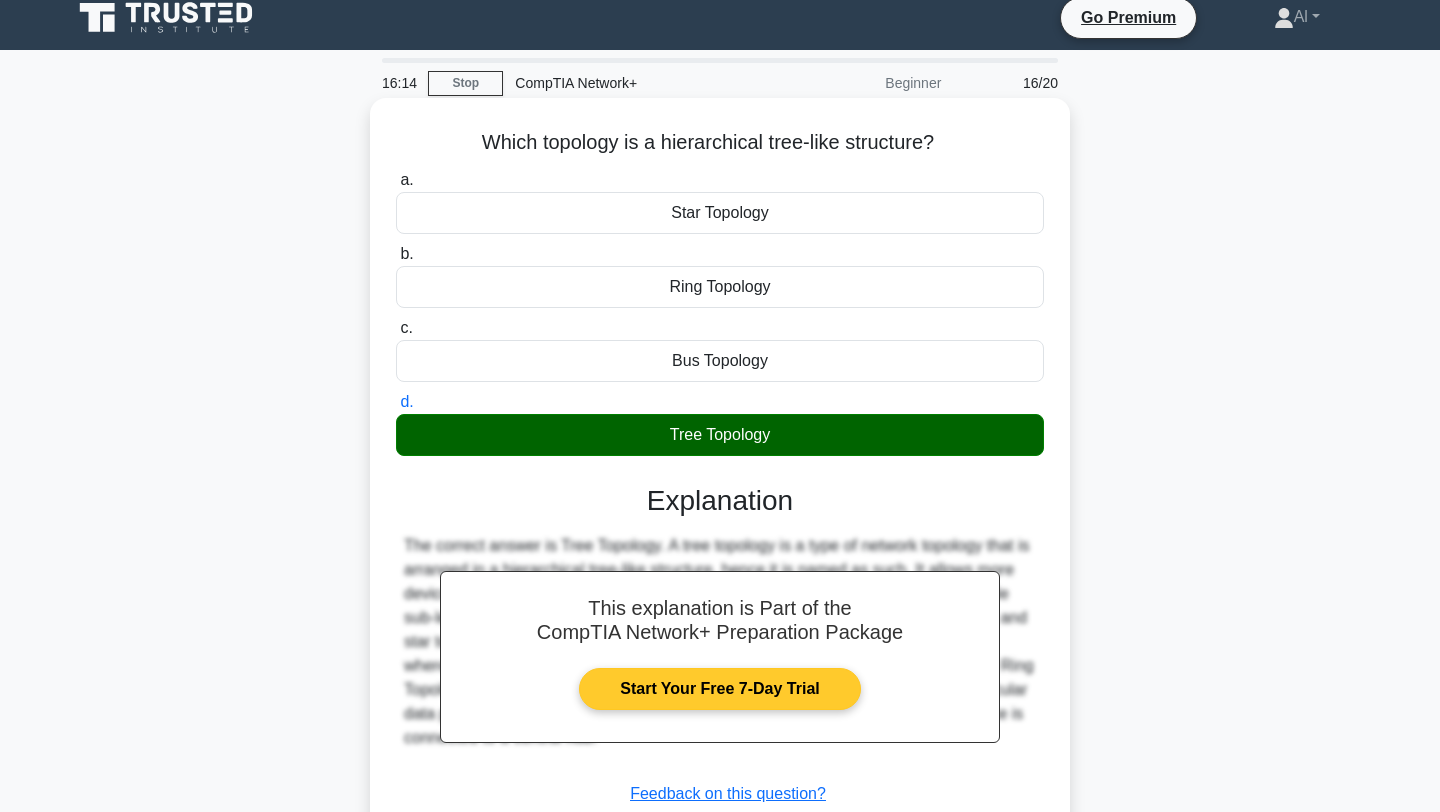 scroll, scrollTop: 152, scrollLeft: 0, axis: vertical 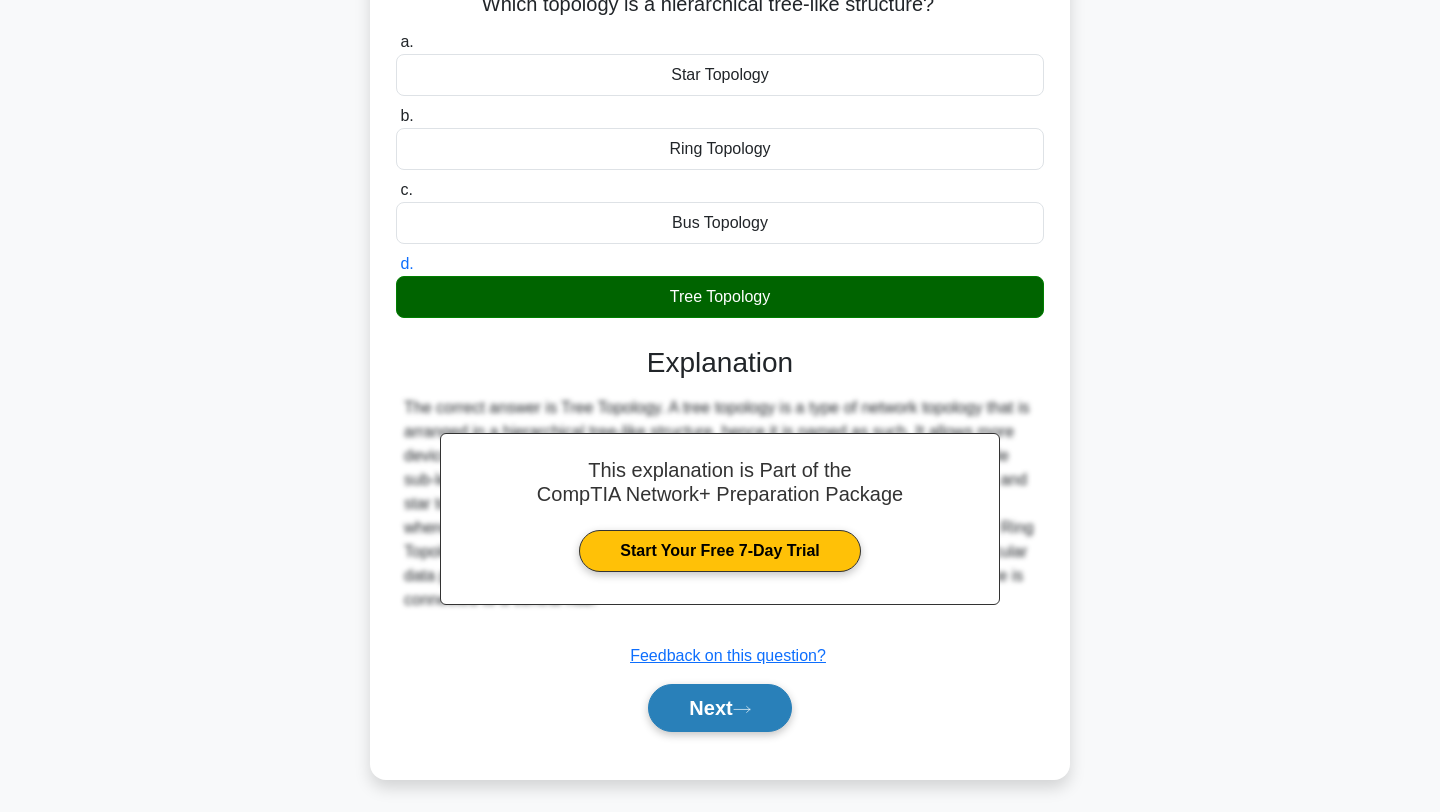 click on "Next" at bounding box center (719, 708) 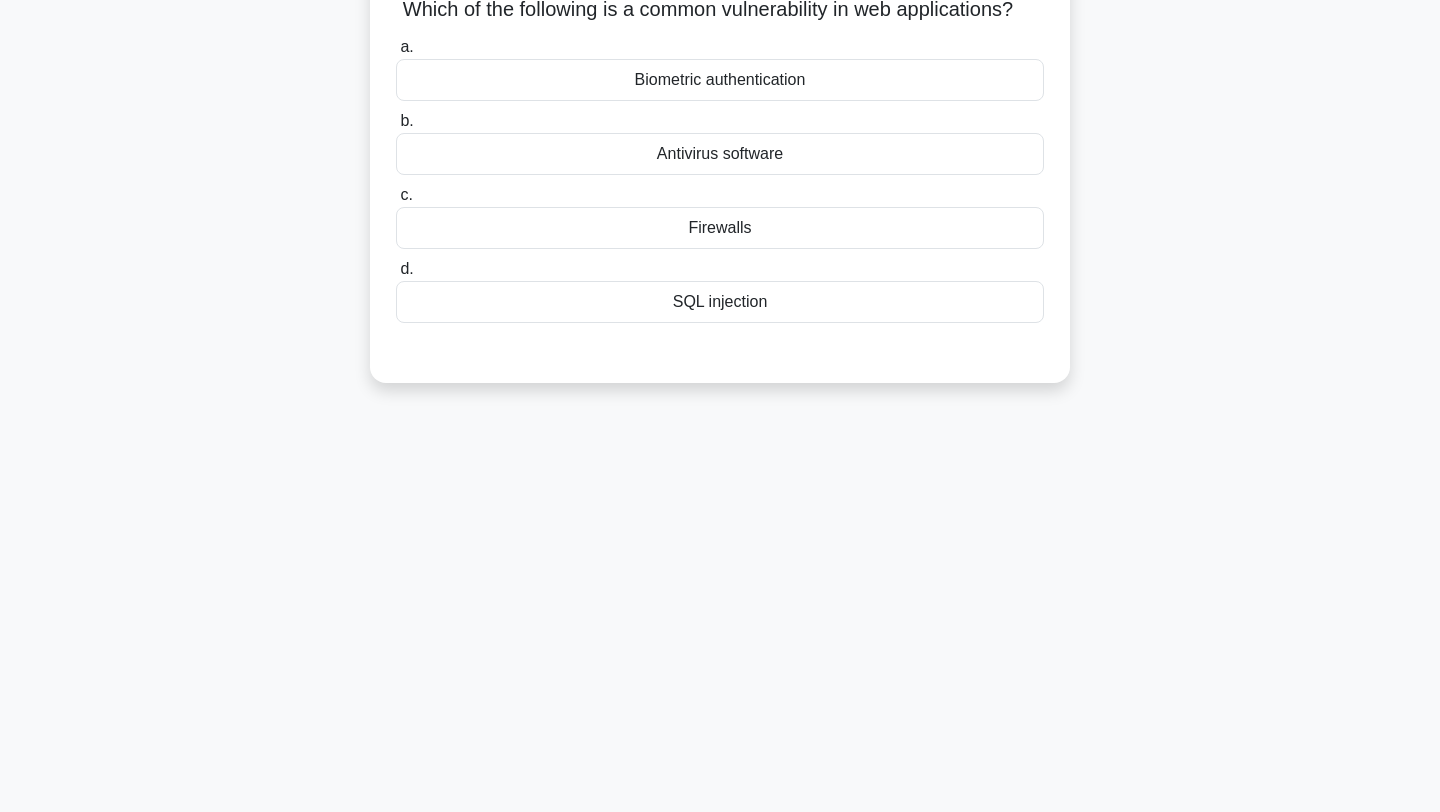 scroll, scrollTop: 0, scrollLeft: 0, axis: both 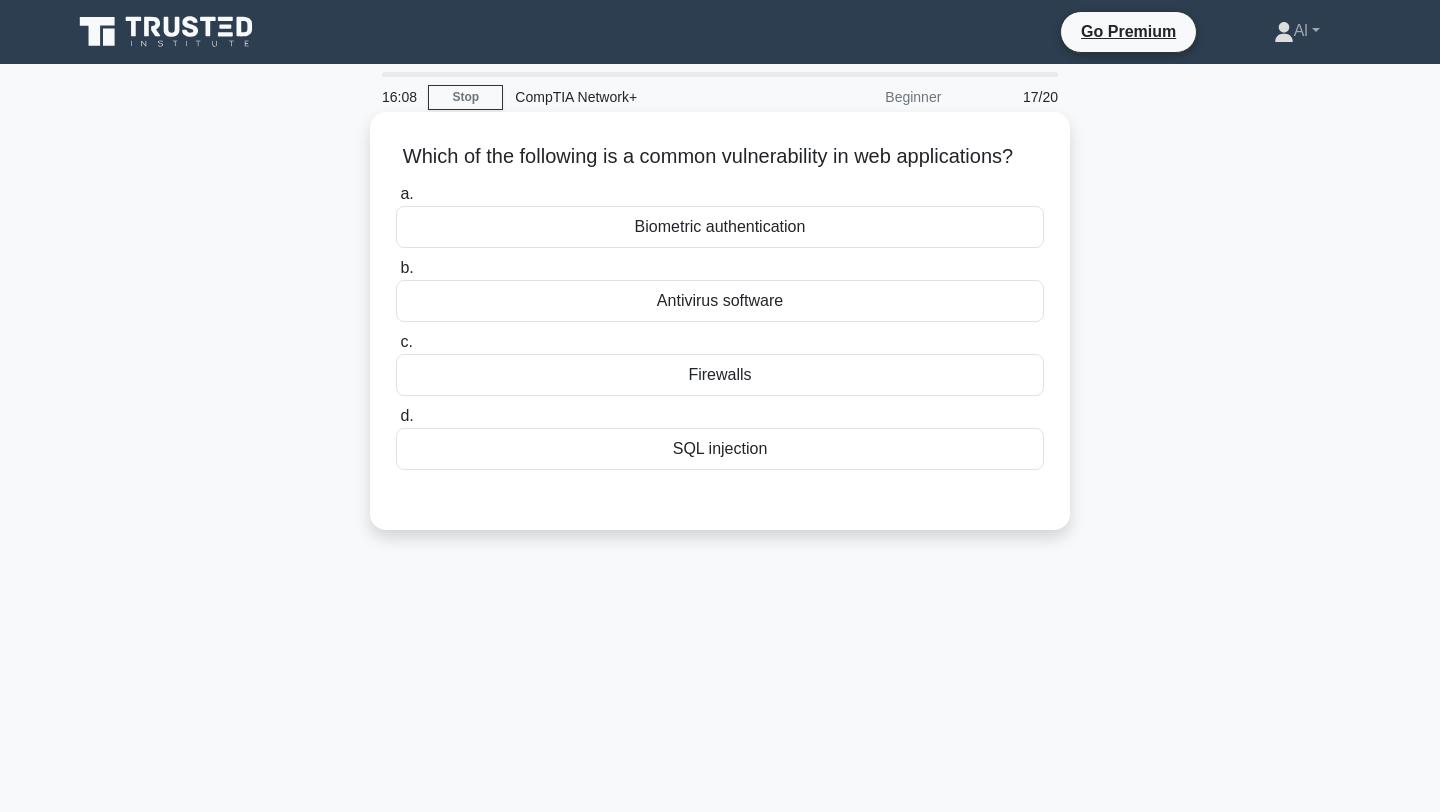 click on "SQL injection" at bounding box center (720, 449) 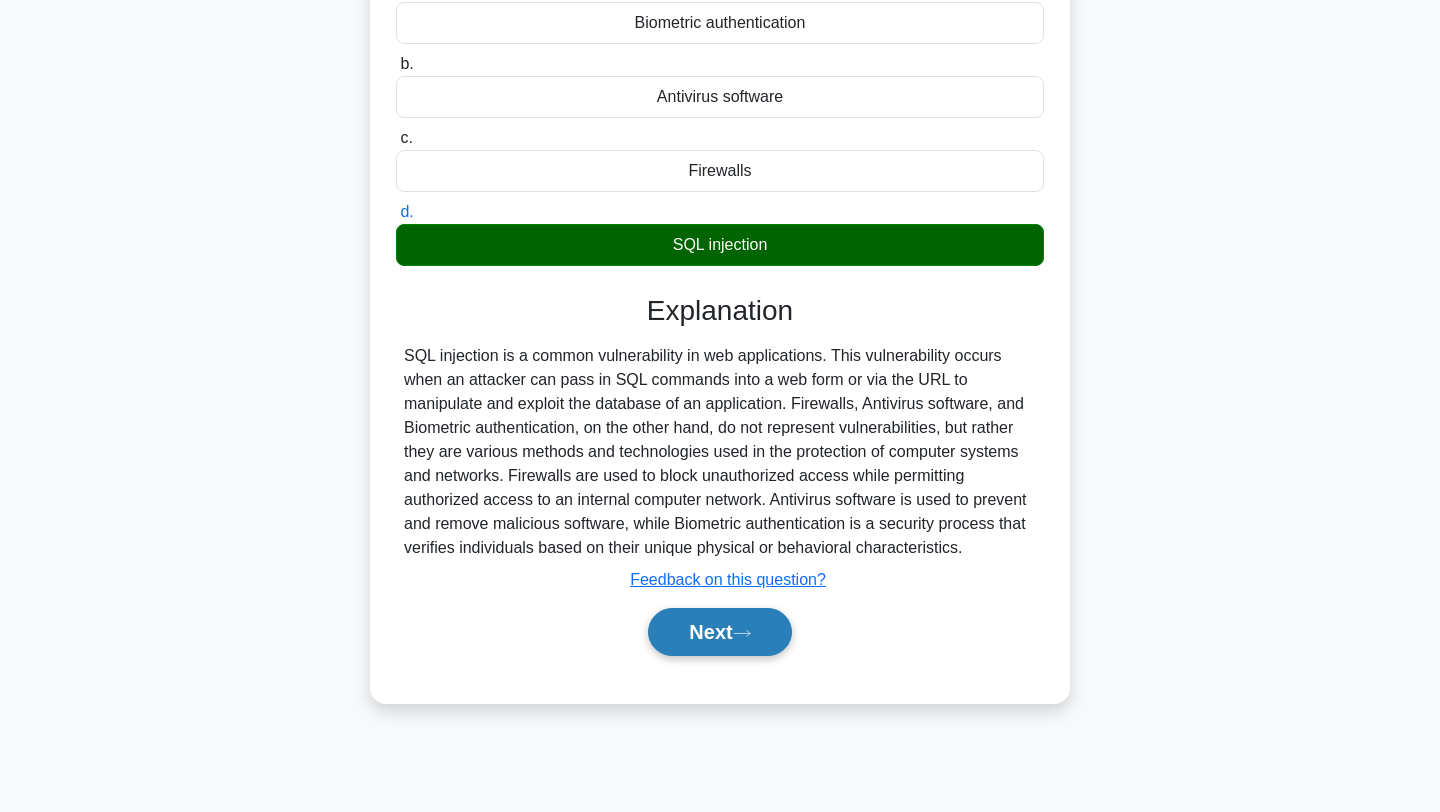 click 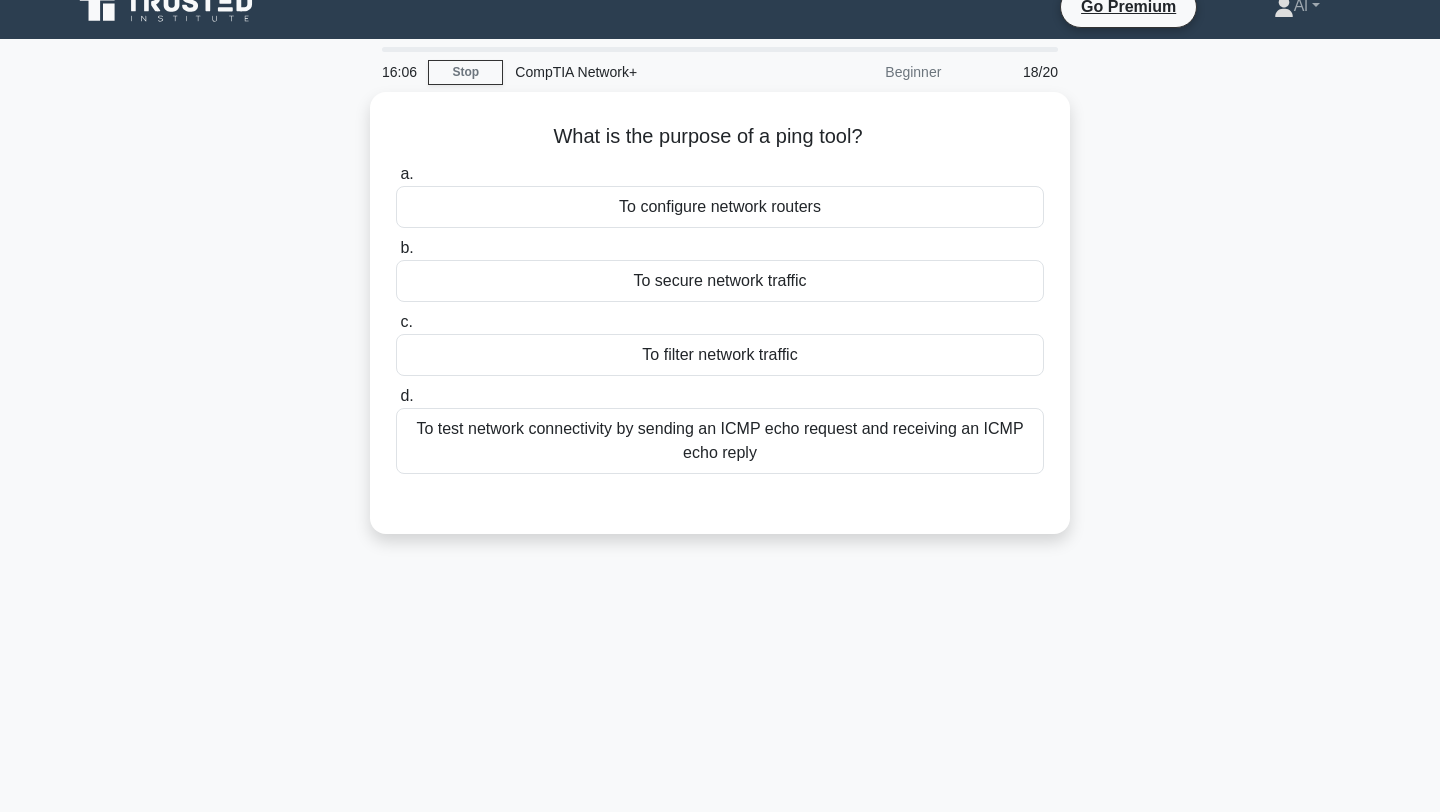 scroll, scrollTop: 0, scrollLeft: 0, axis: both 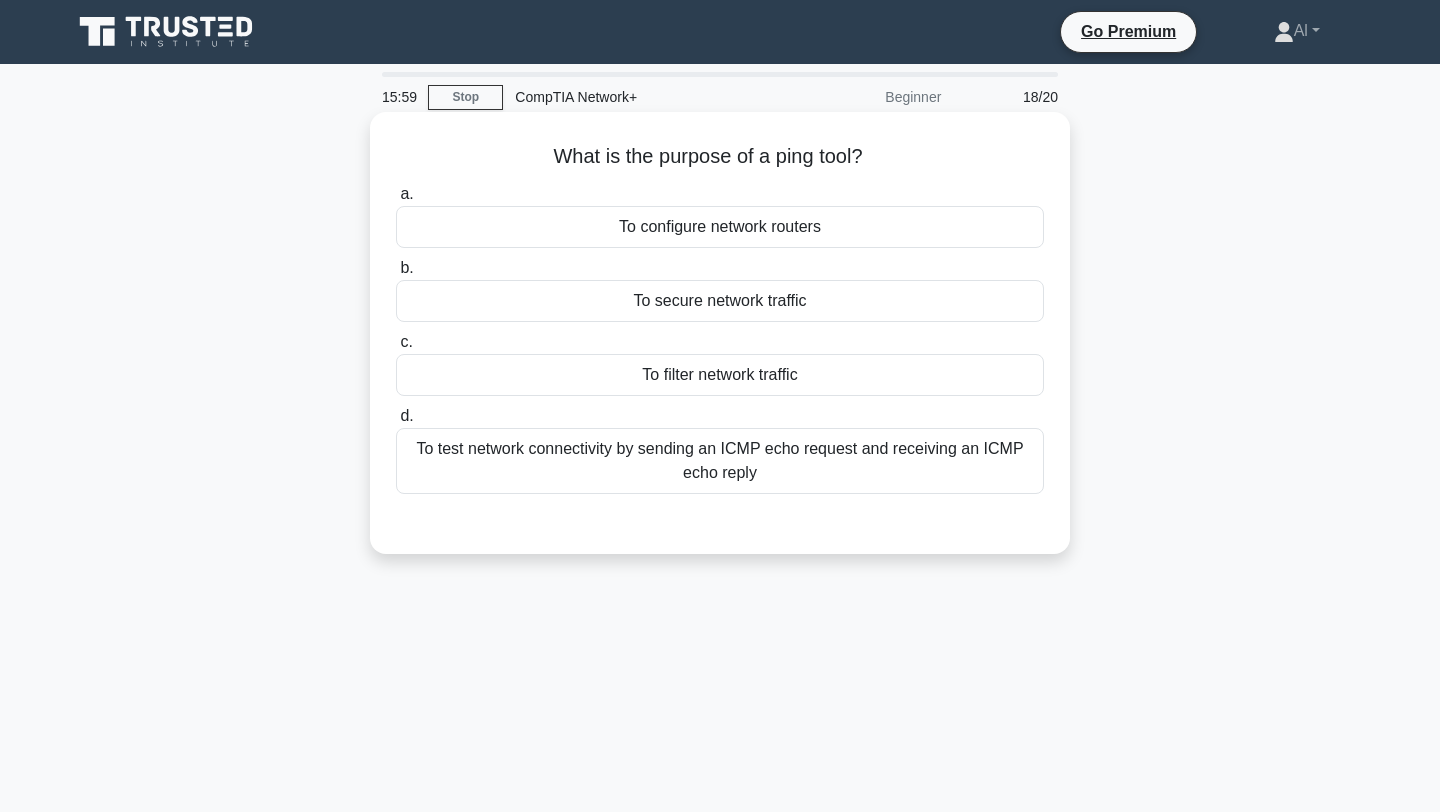 click on "To test network connectivity by sending an ICMP echo request and receiving an ICMP echo reply" at bounding box center [720, 461] 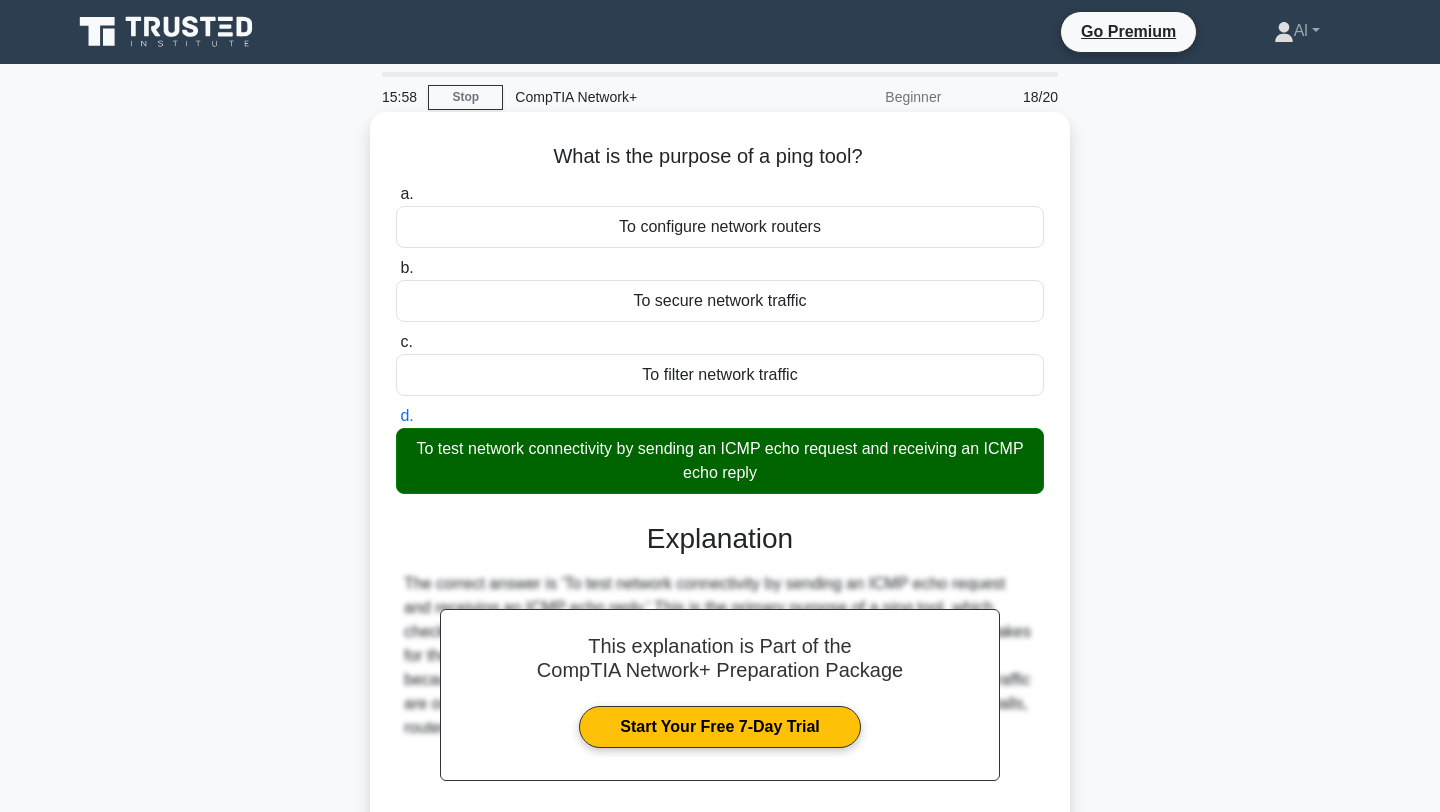 scroll, scrollTop: 268, scrollLeft: 0, axis: vertical 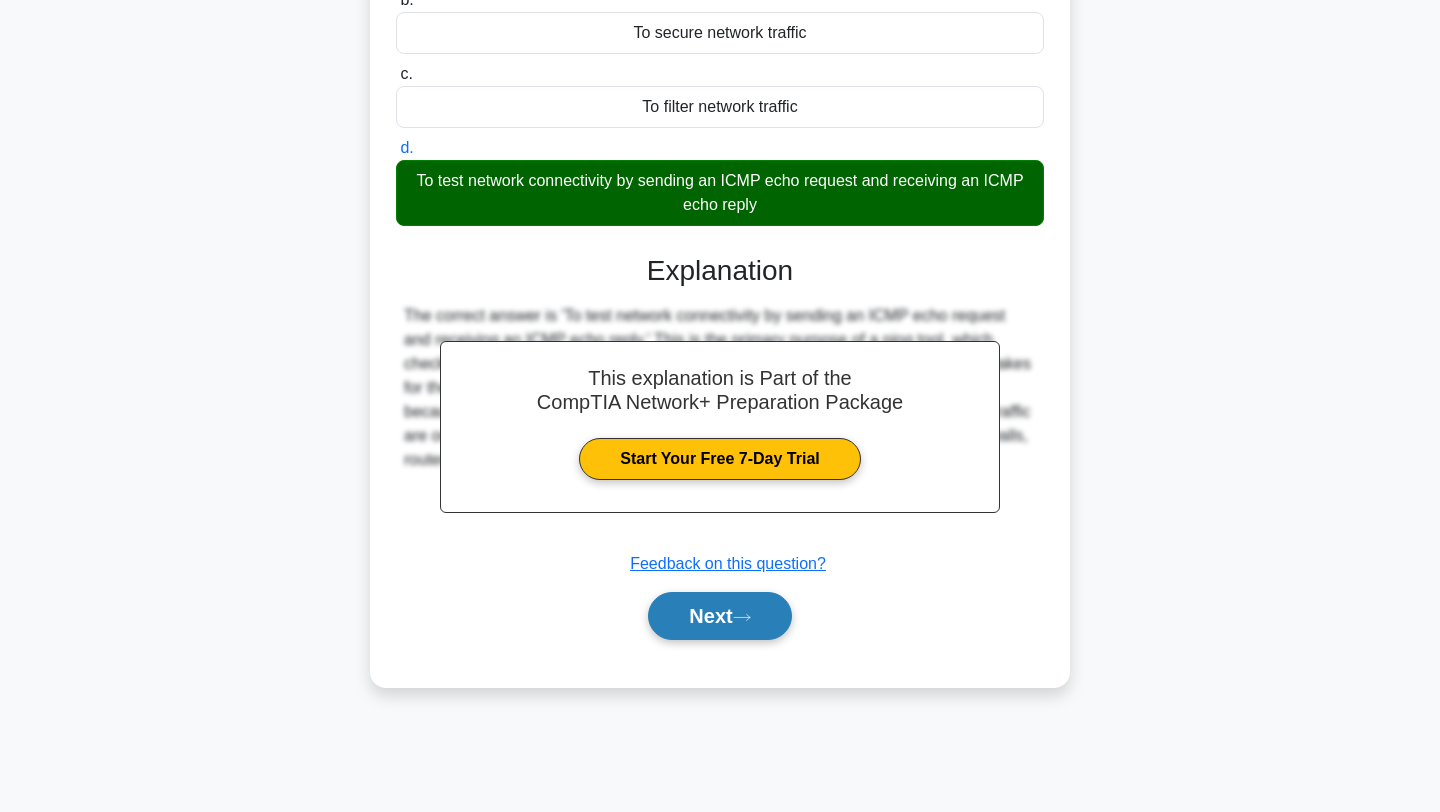 click on "Next" at bounding box center [719, 616] 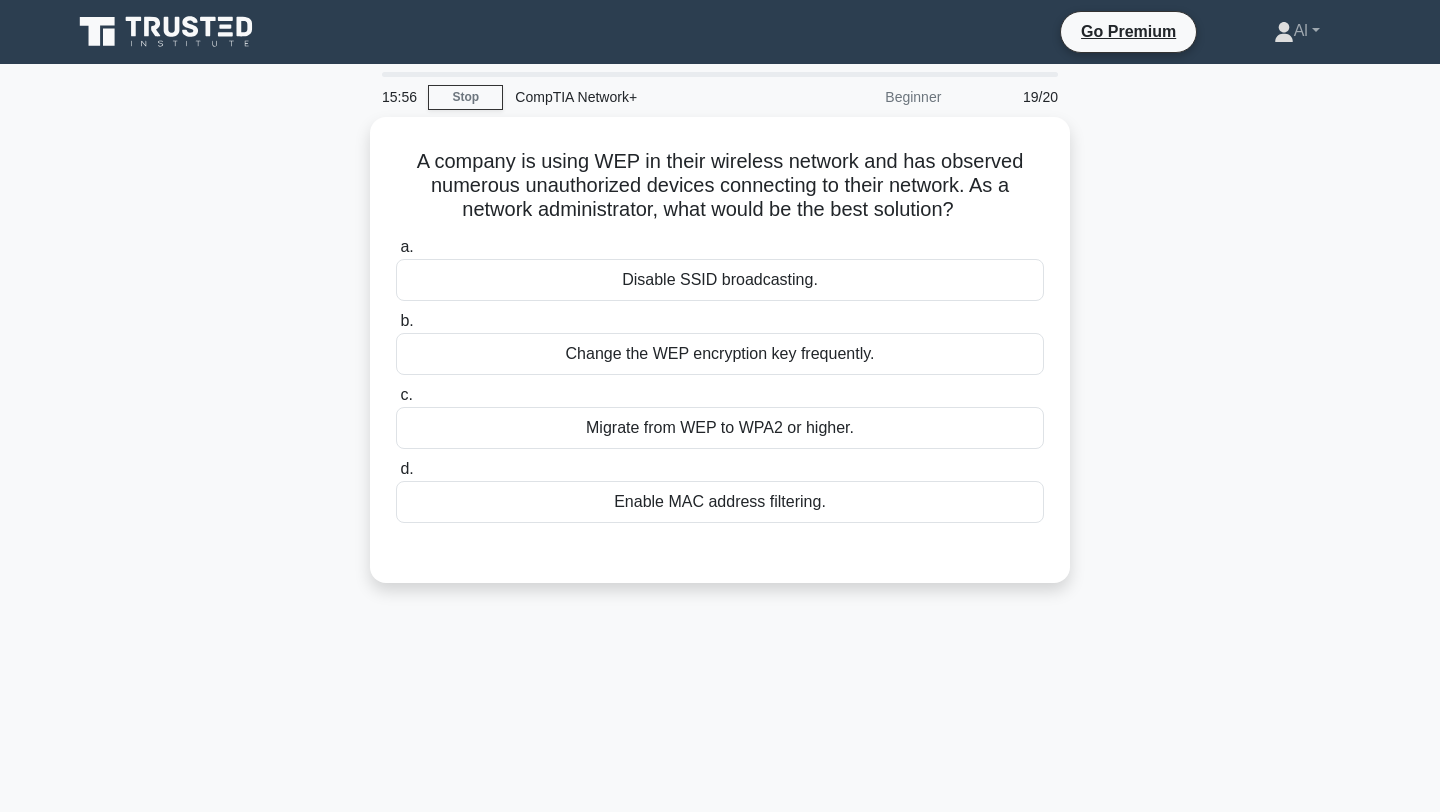 scroll, scrollTop: 2, scrollLeft: 0, axis: vertical 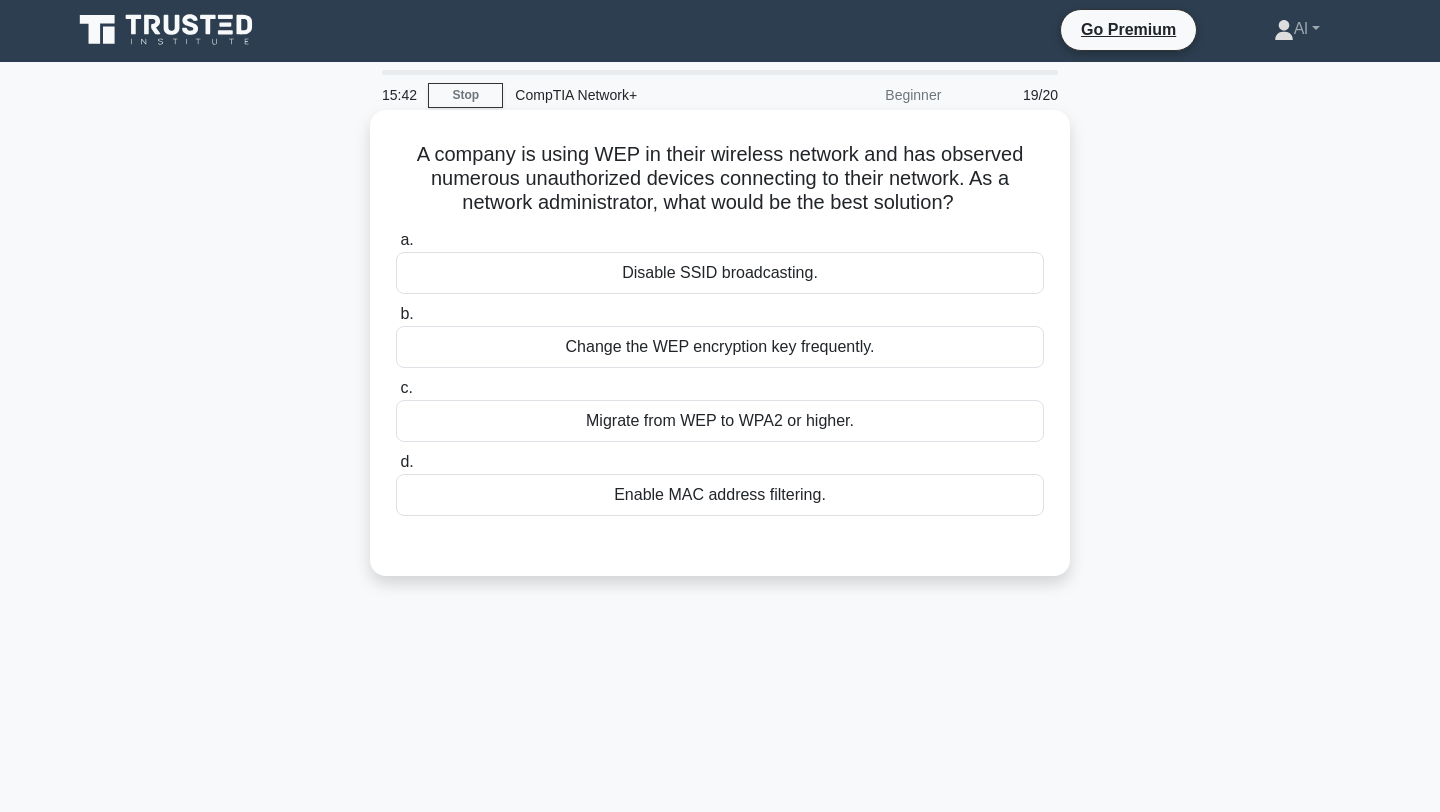 click on "Migrate from WEP to WPA2 or higher." at bounding box center [720, 421] 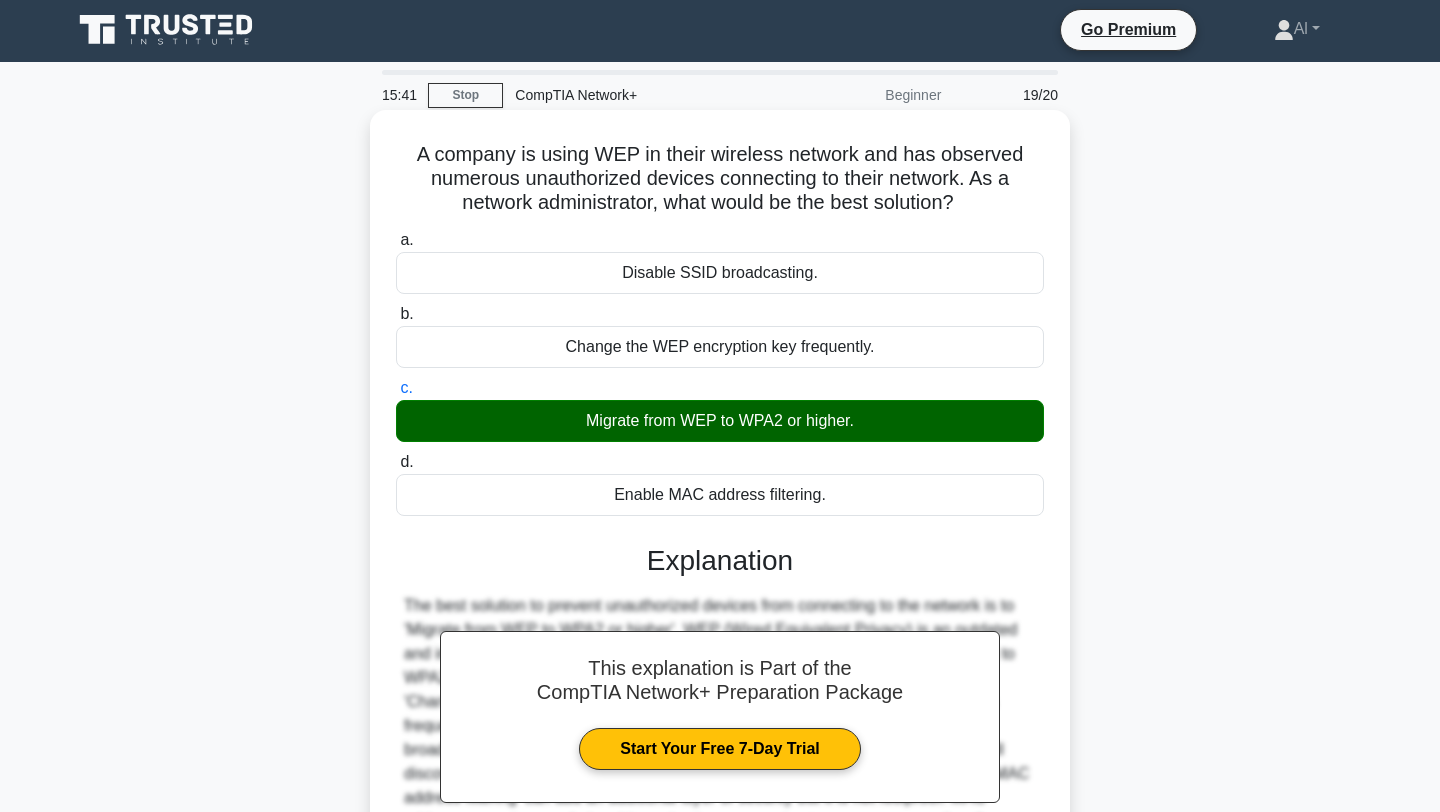 scroll, scrollTop: 268, scrollLeft: 0, axis: vertical 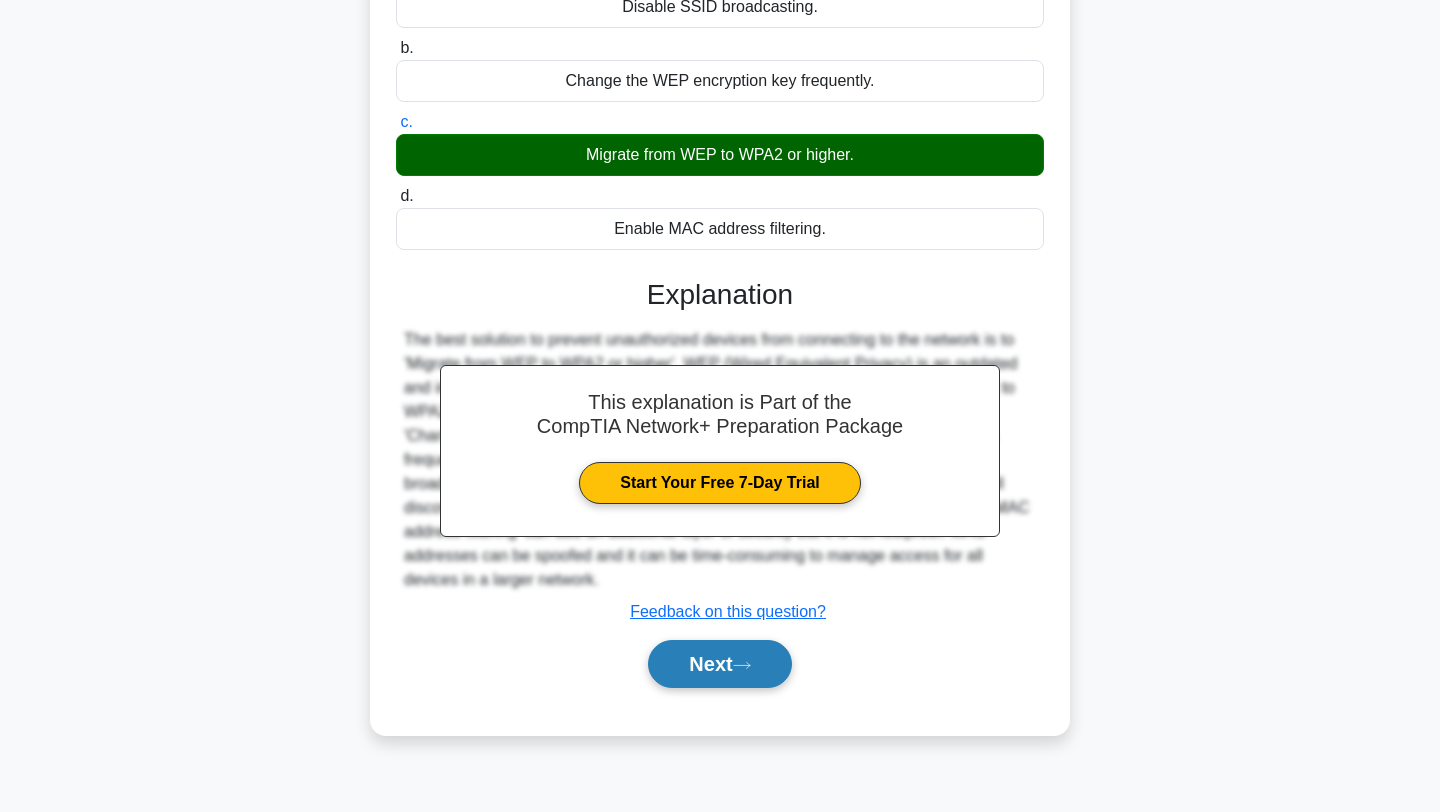 click 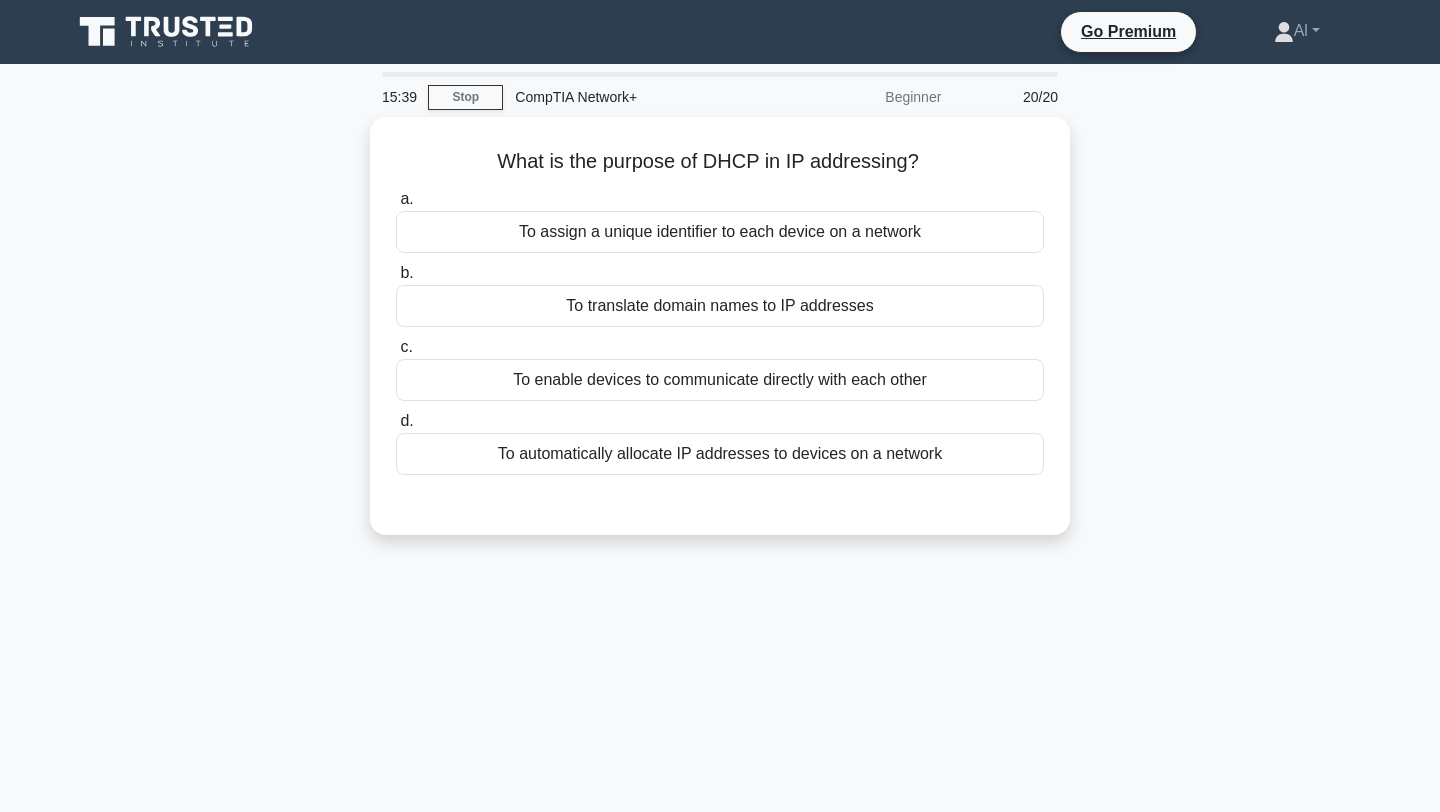 scroll, scrollTop: 0, scrollLeft: 0, axis: both 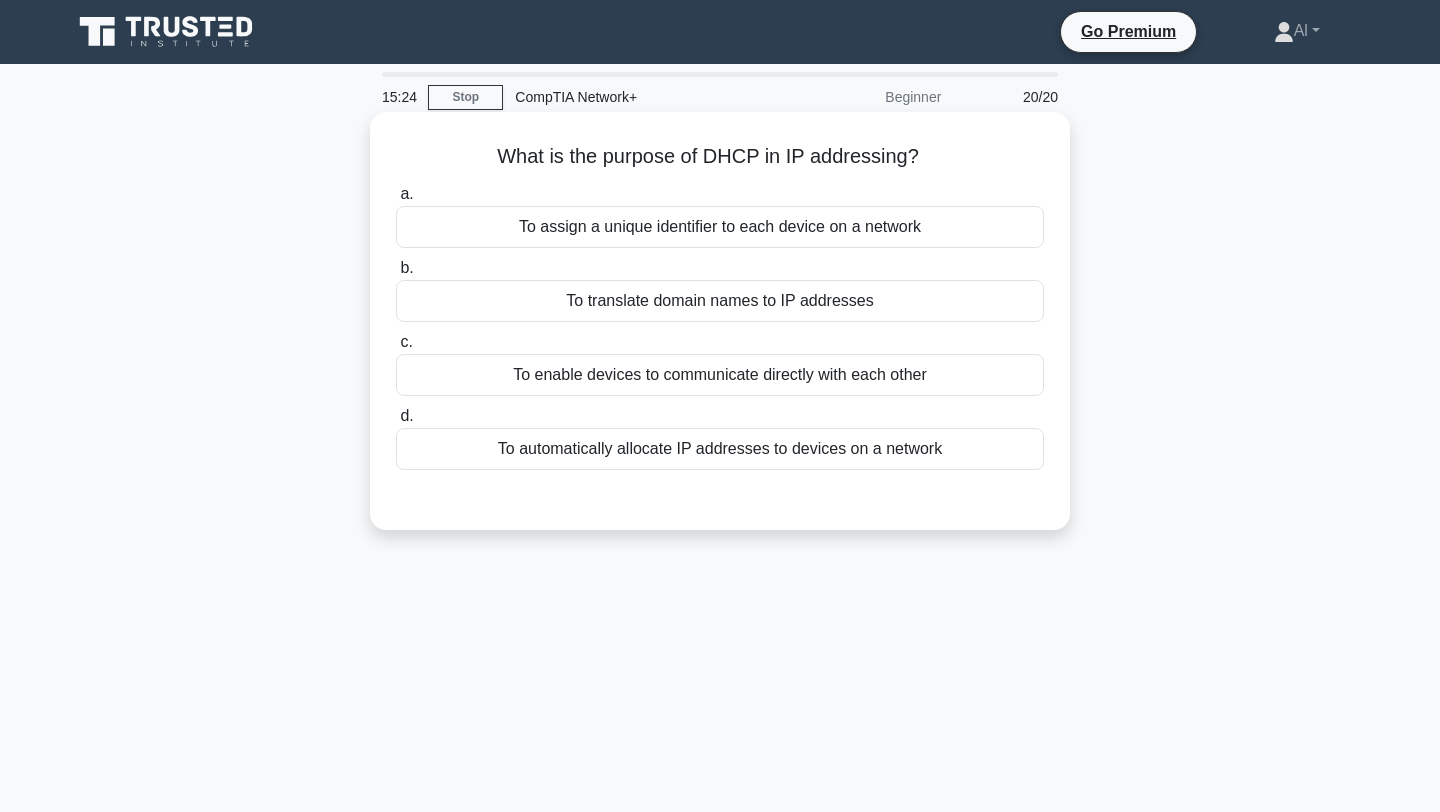 click on "To automatically allocate IP addresses to devices on a network" at bounding box center [720, 449] 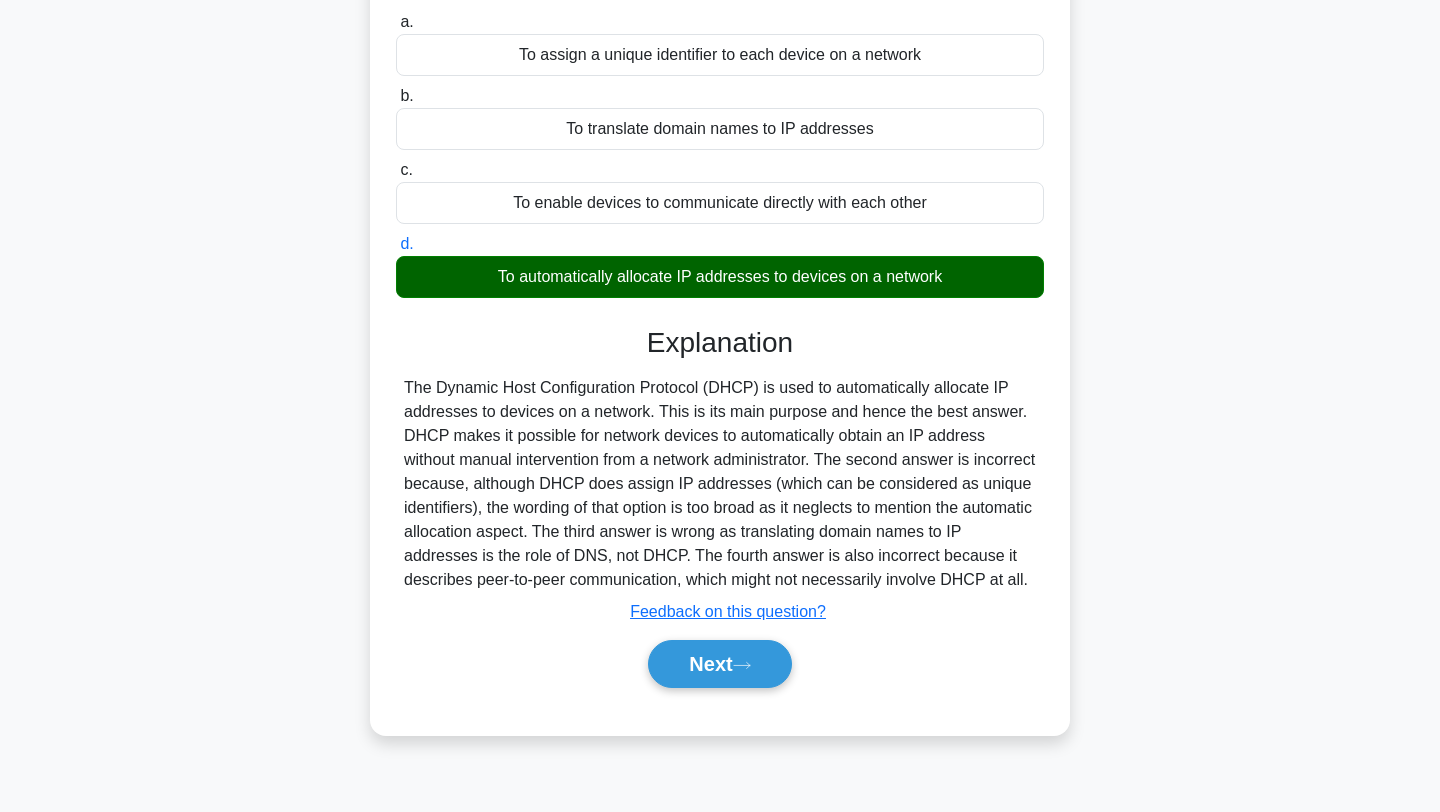 scroll, scrollTop: 253, scrollLeft: 0, axis: vertical 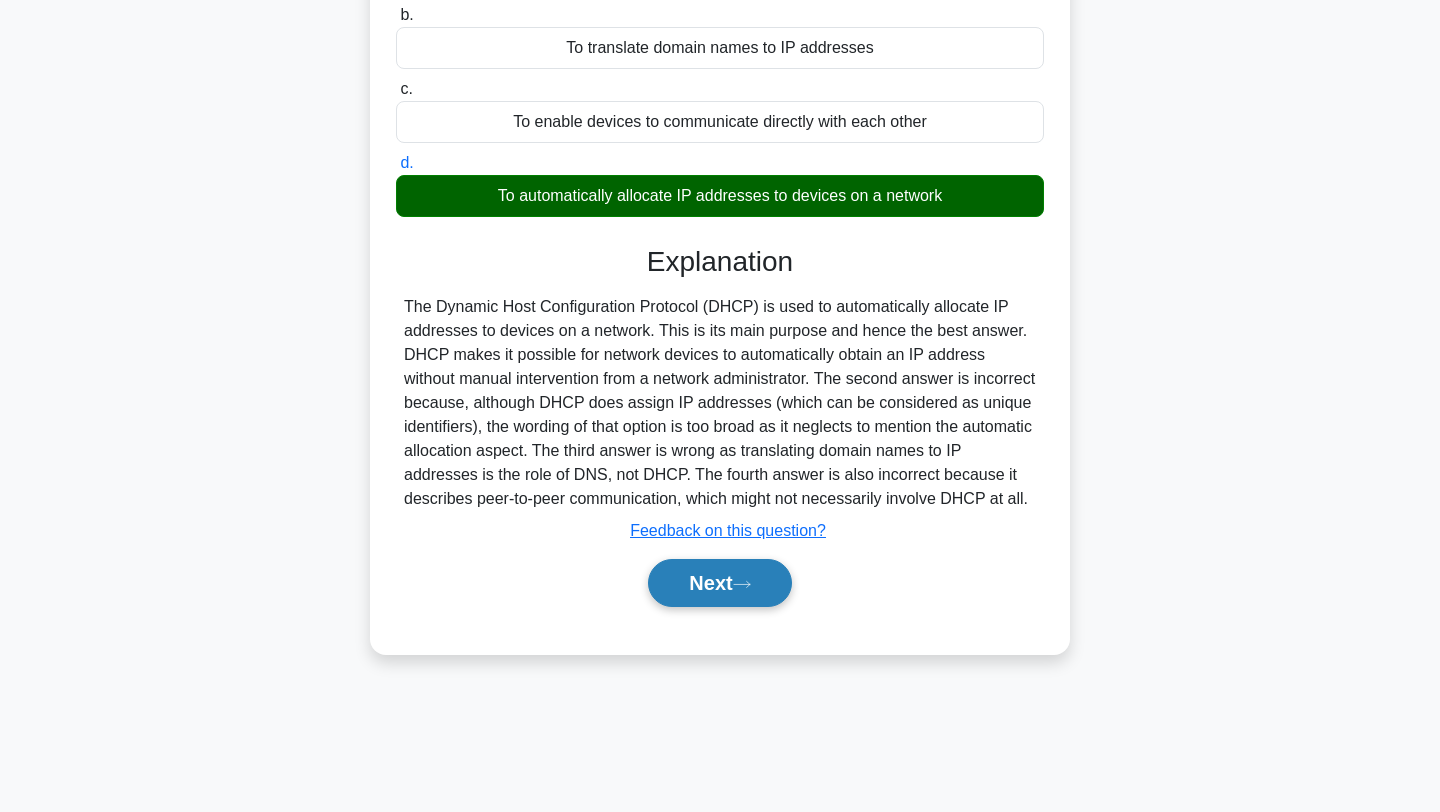 click on "Next" at bounding box center [719, 583] 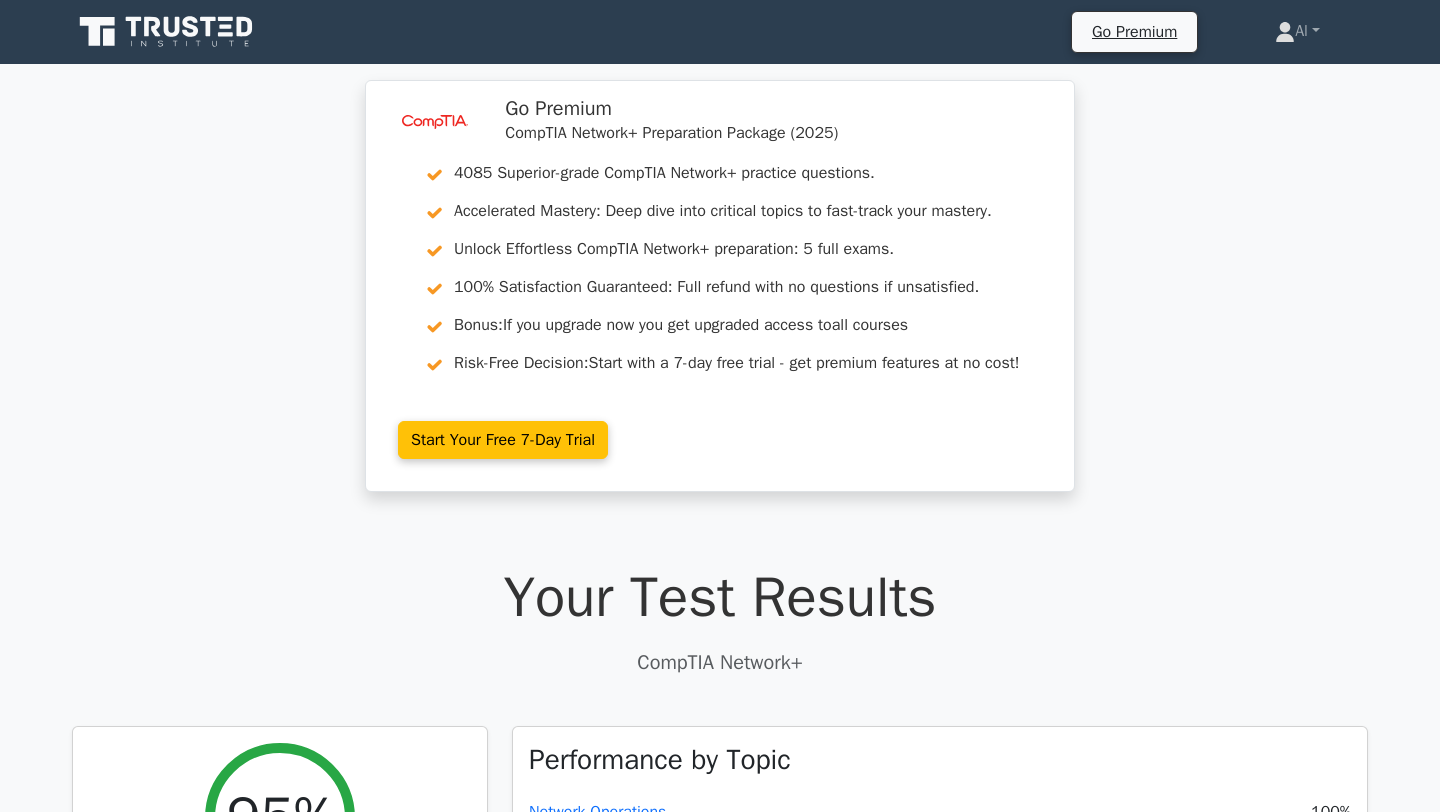 scroll, scrollTop: 0, scrollLeft: 0, axis: both 